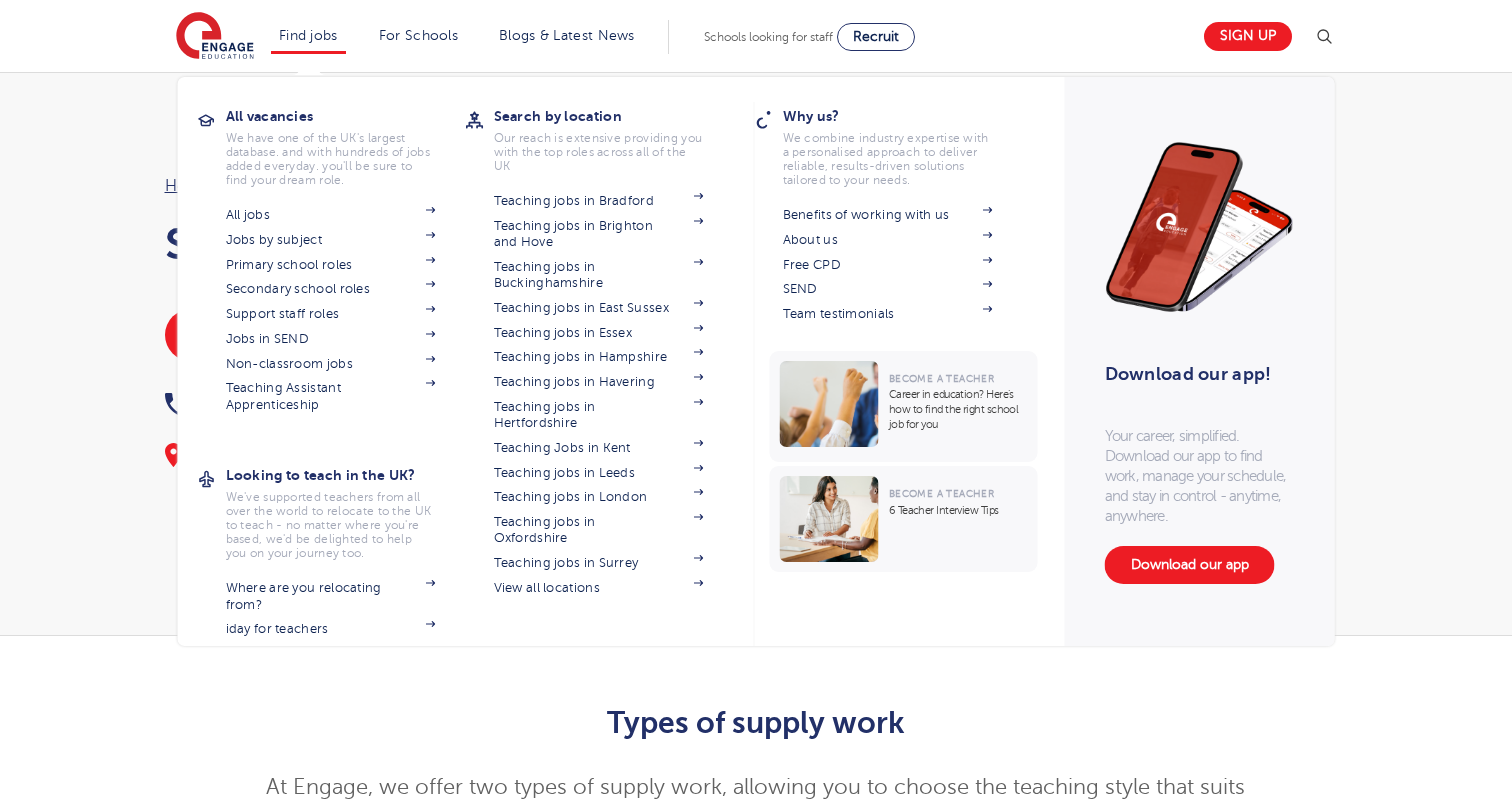 scroll, scrollTop: 0, scrollLeft: 0, axis: both 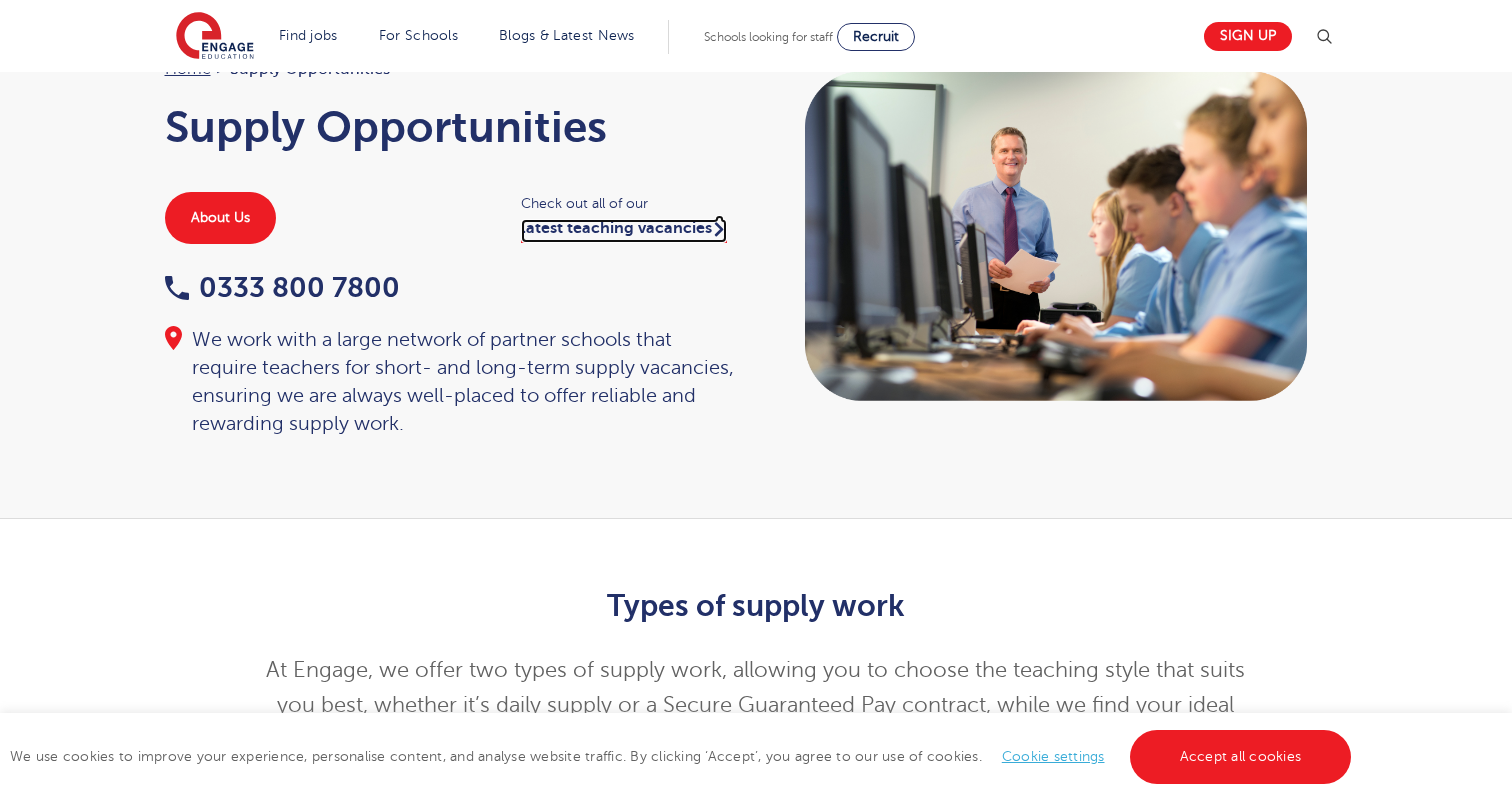 click on "latest teaching vacancies" at bounding box center (624, 231) 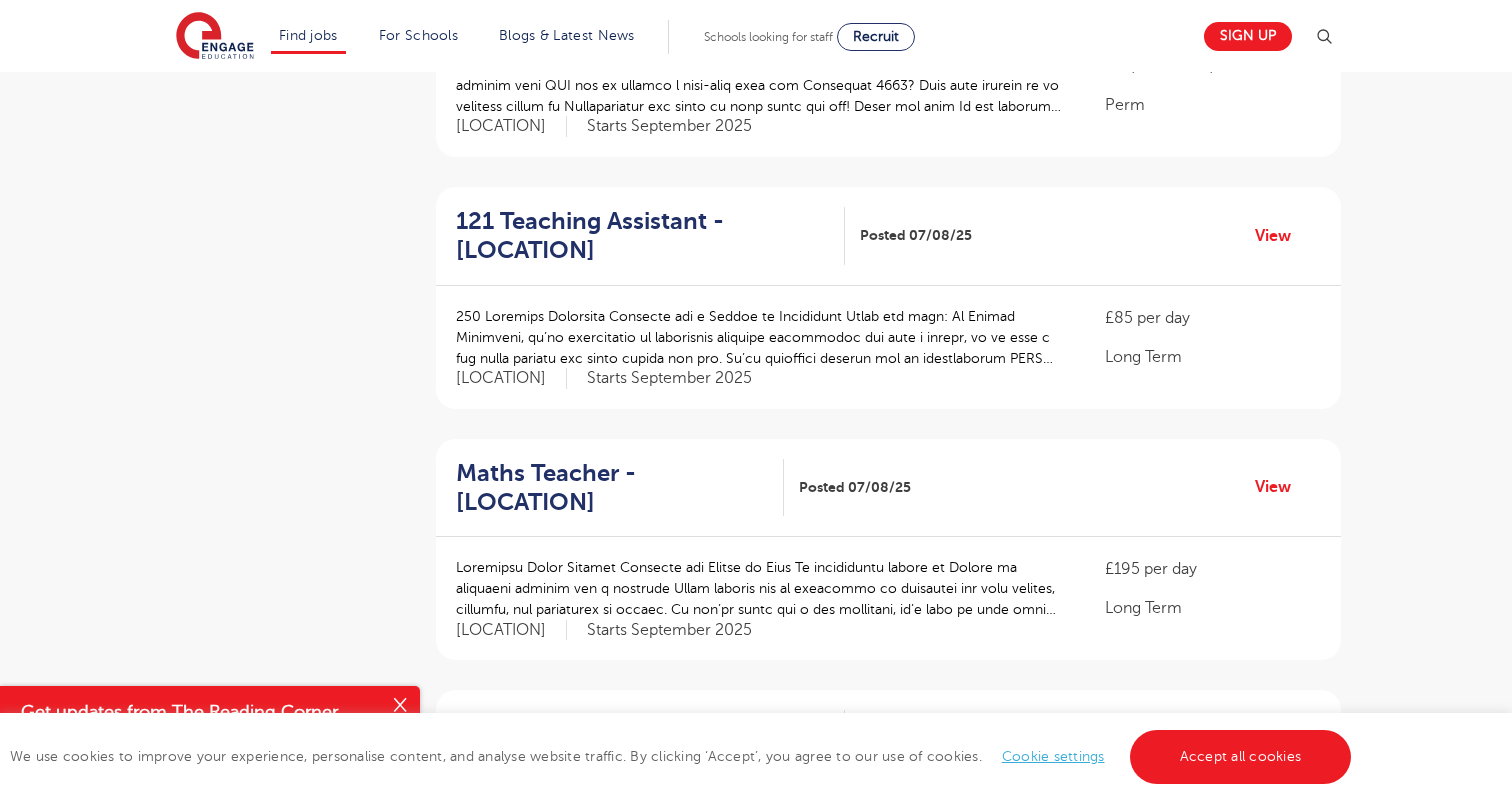 scroll, scrollTop: 1346, scrollLeft: 0, axis: vertical 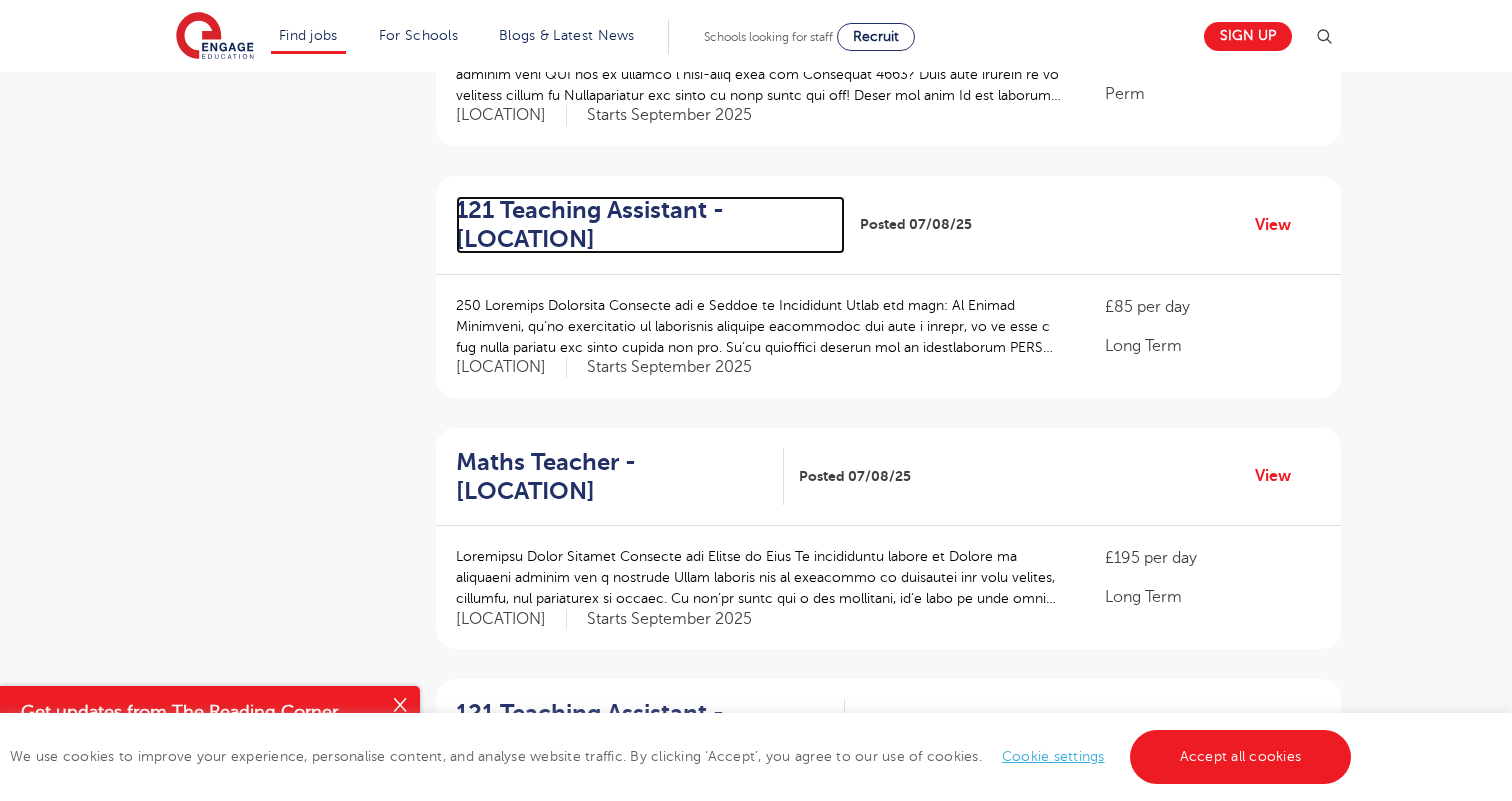 click on "121 Teaching Assistant - Wandsworth" at bounding box center (642, 225) 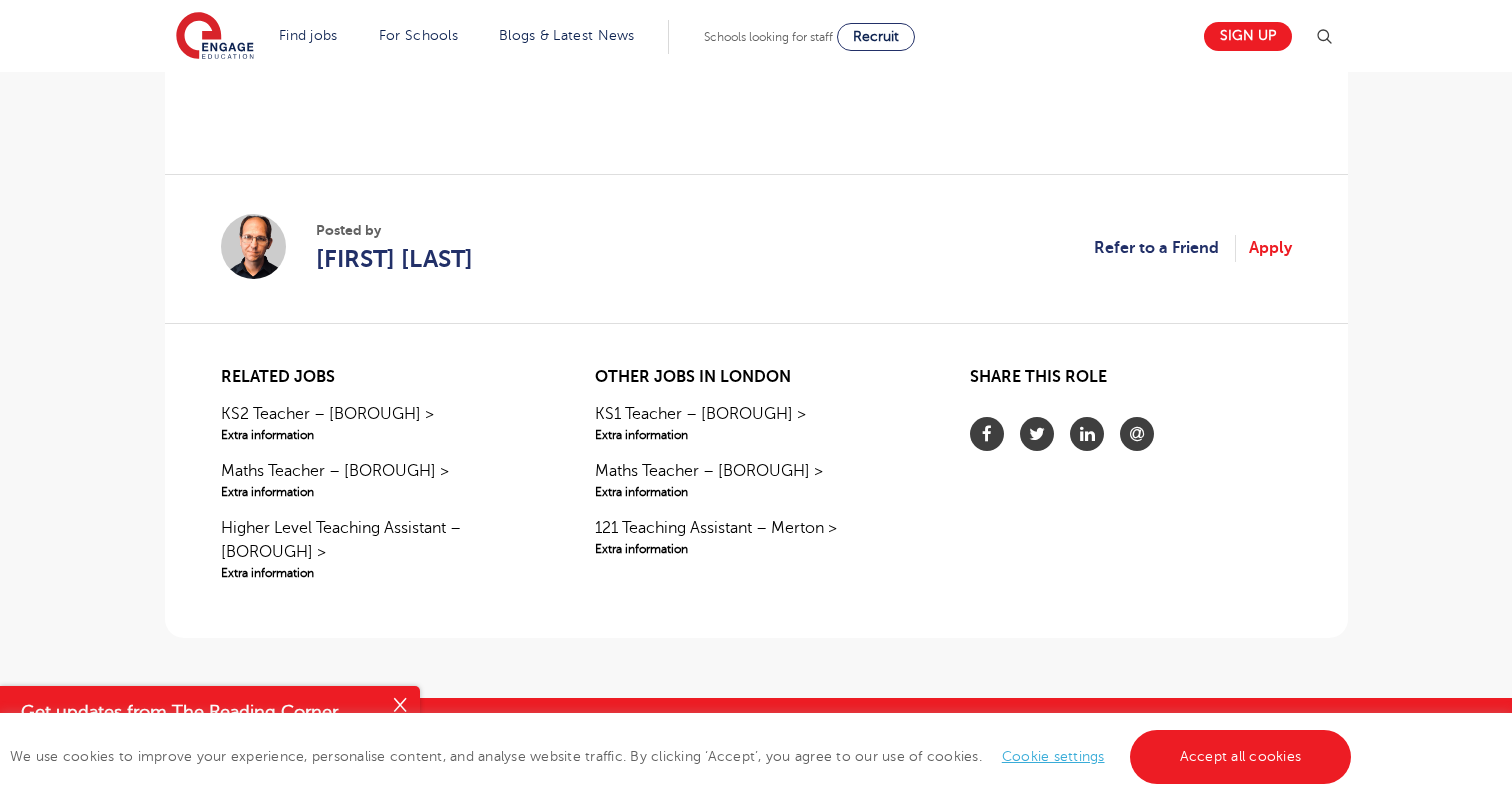 scroll, scrollTop: 1636, scrollLeft: 0, axis: vertical 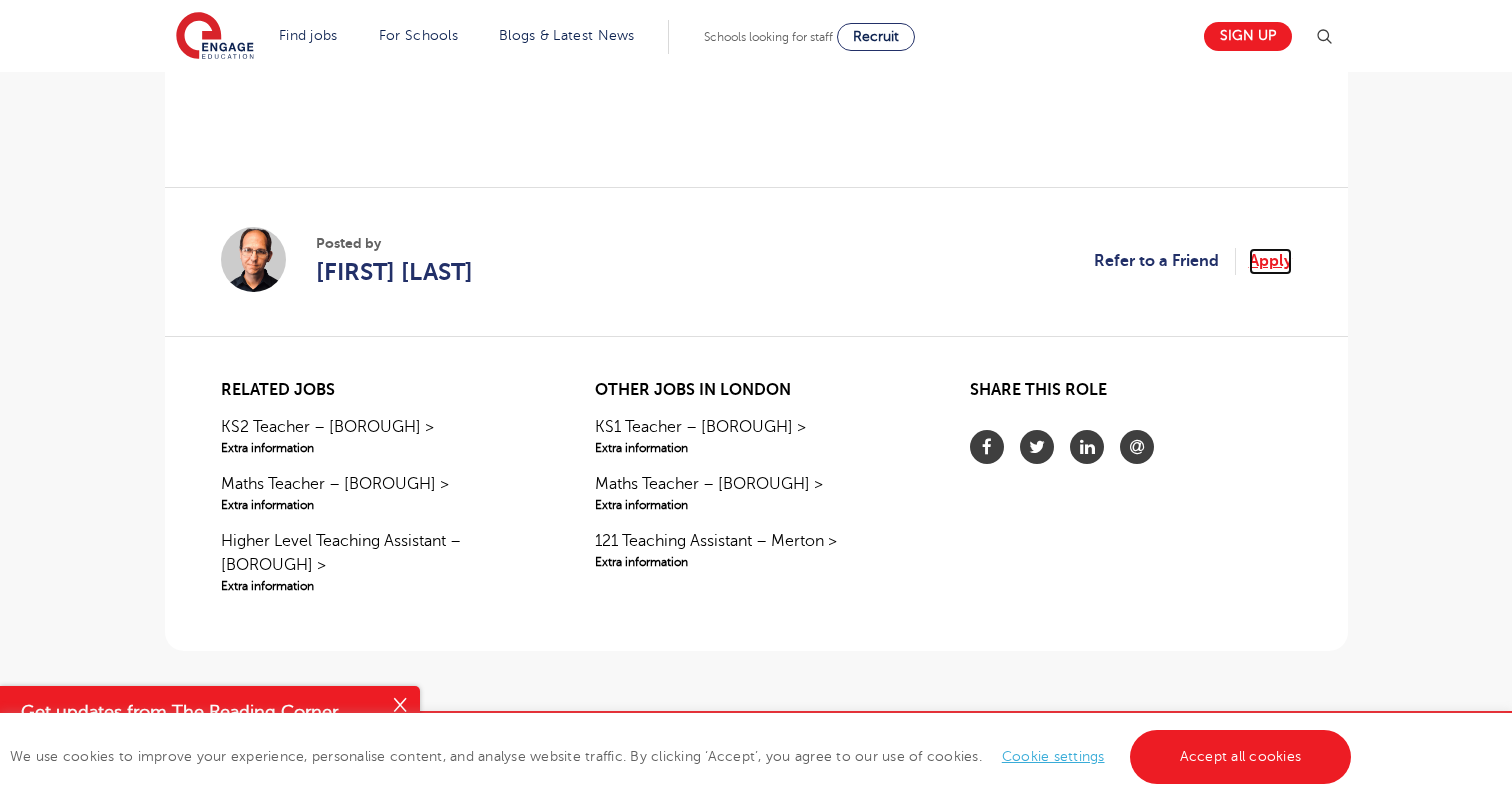 click on "Apply" at bounding box center [1270, 261] 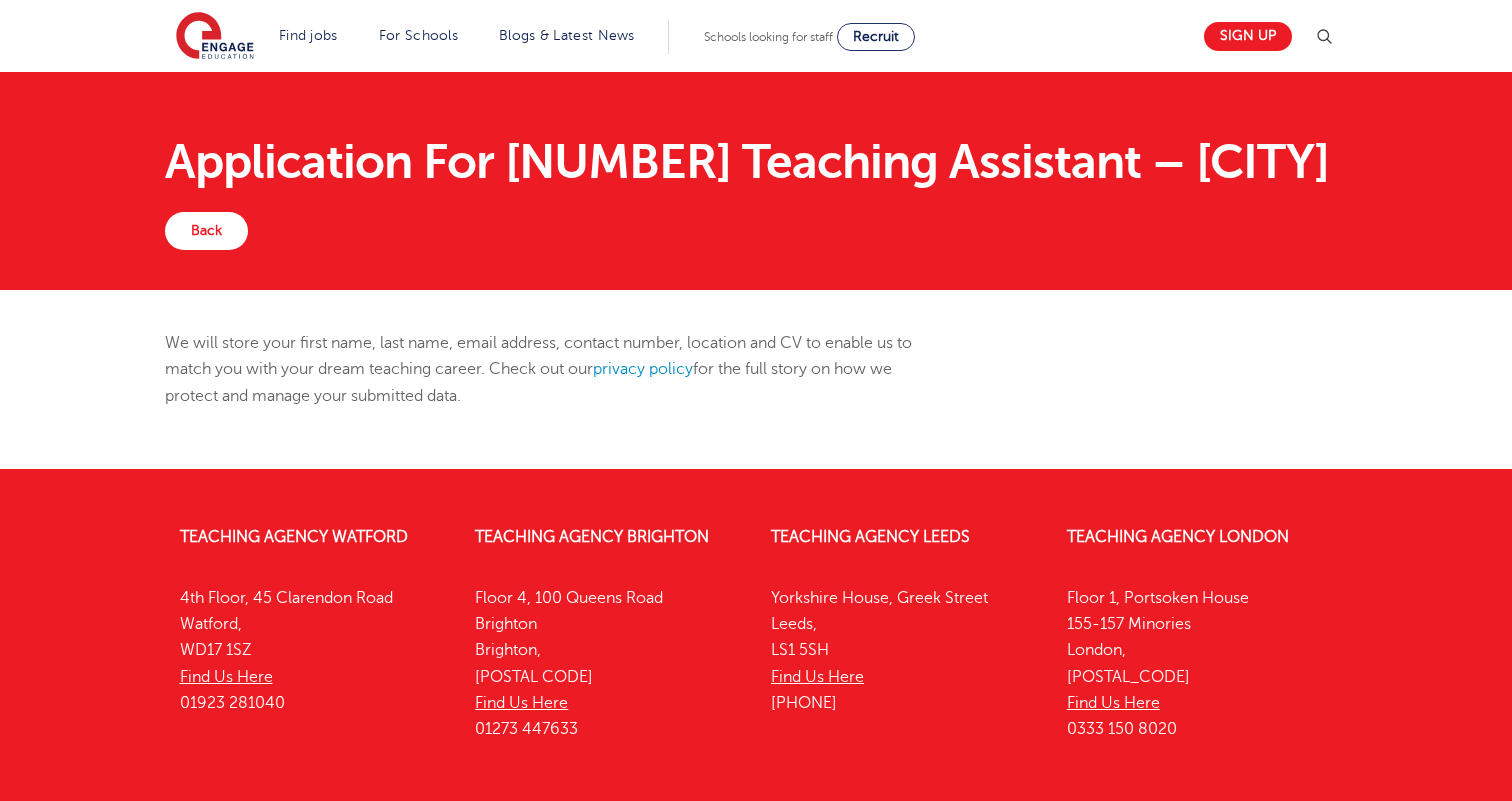 scroll, scrollTop: 0, scrollLeft: 0, axis: both 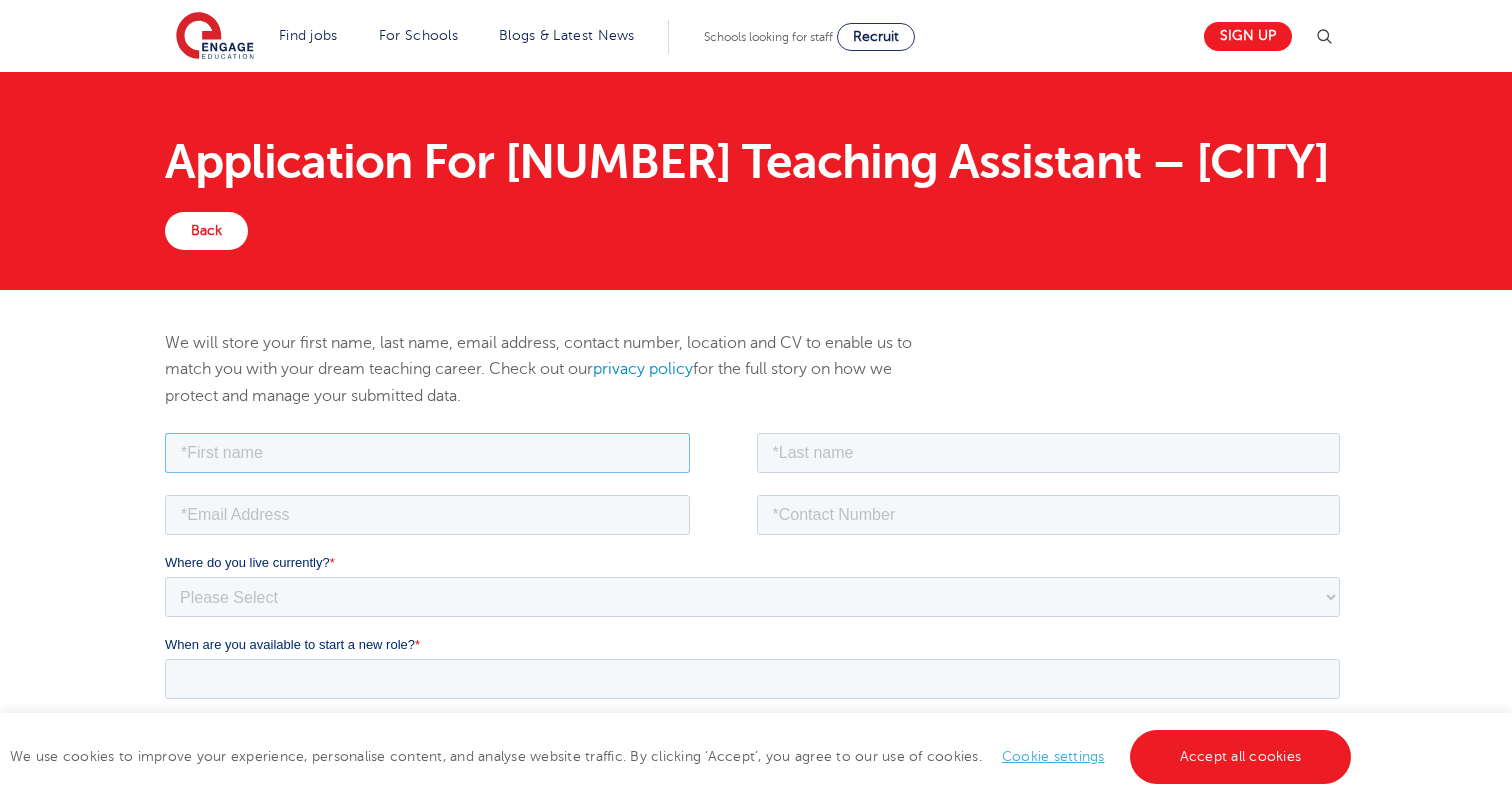 click at bounding box center [426, 452] 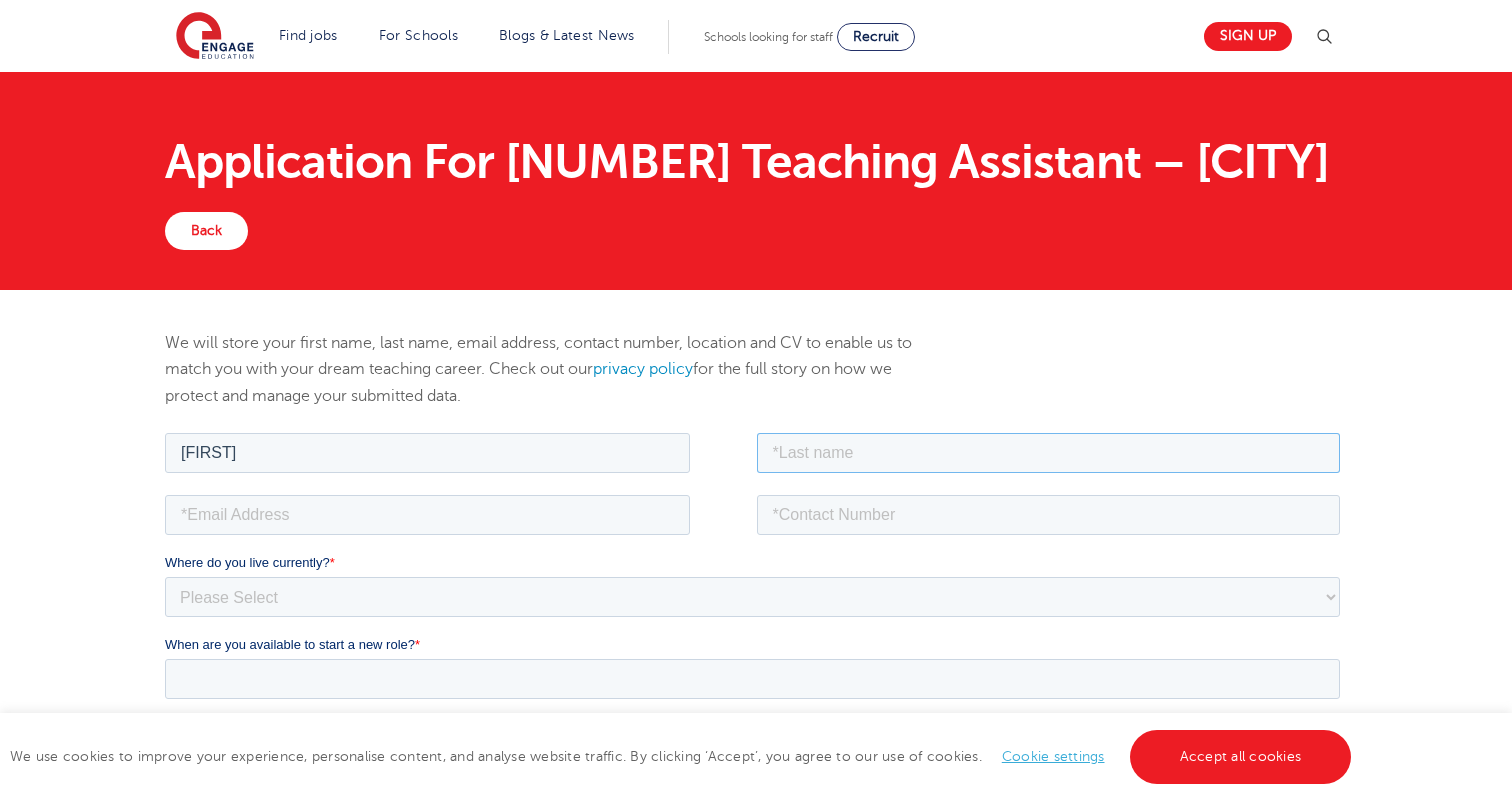 type on "[LAST]" 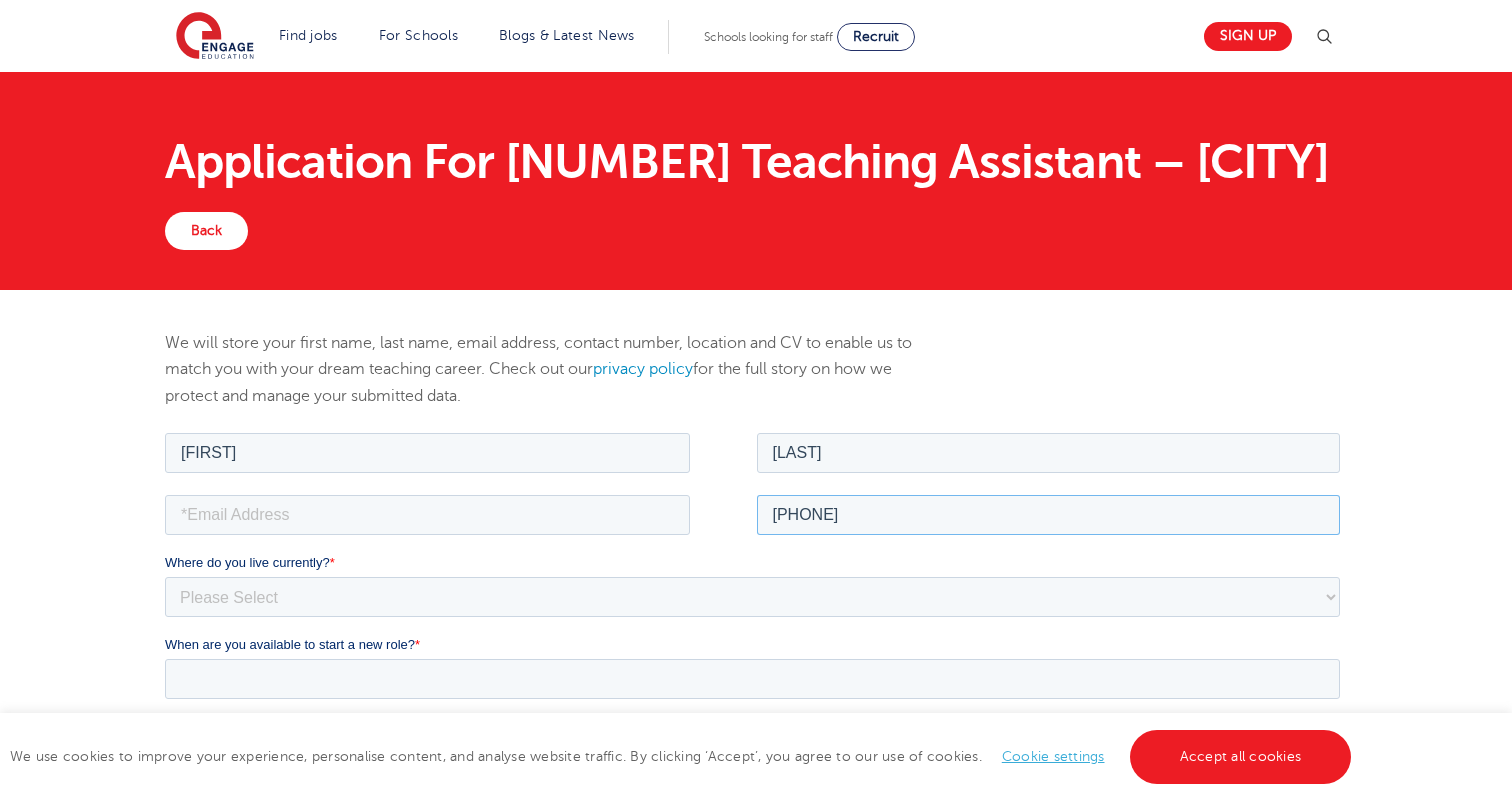 click on "[PHONE]" at bounding box center [1048, 514] 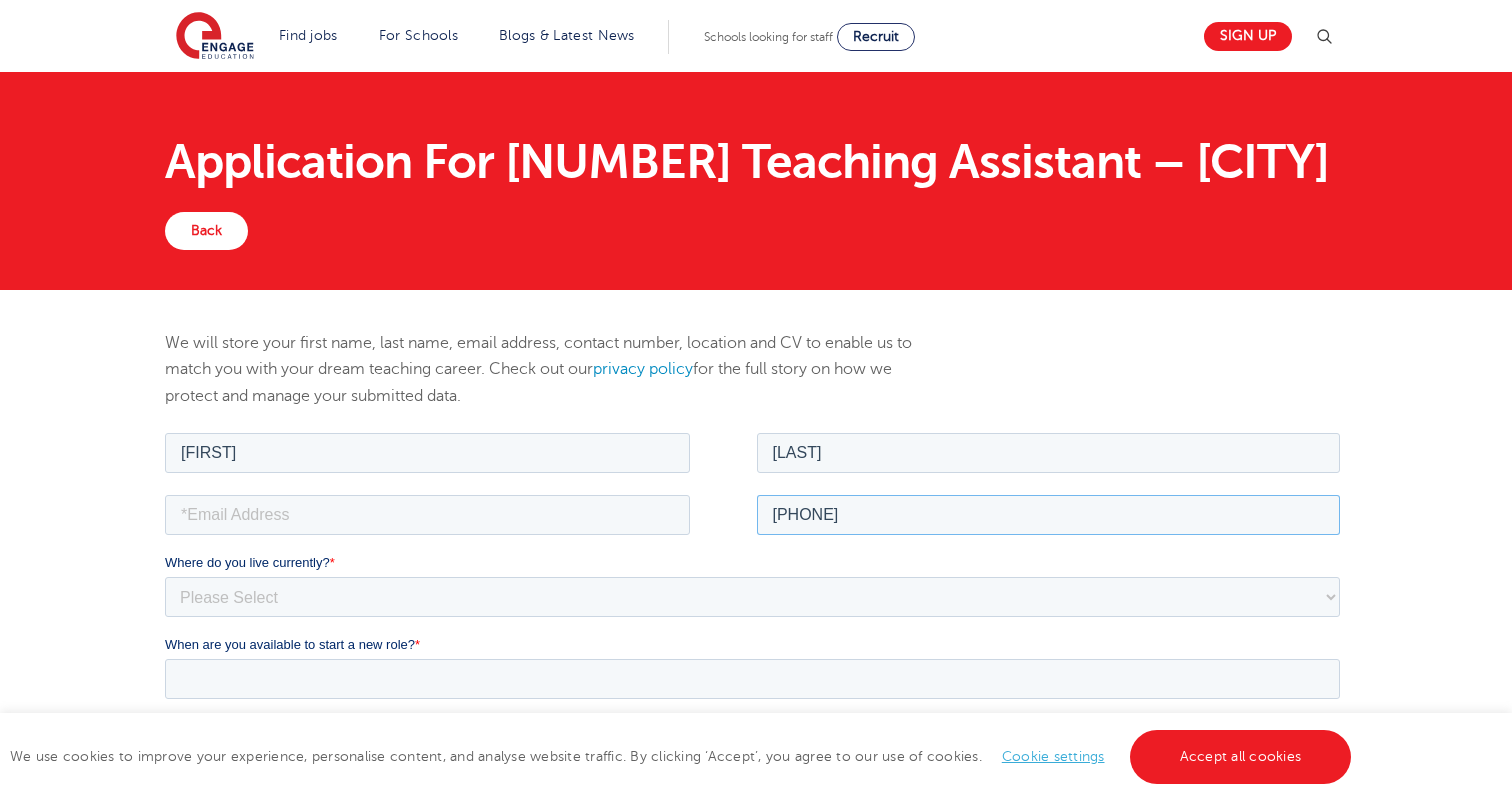 type on "[PHONE]" 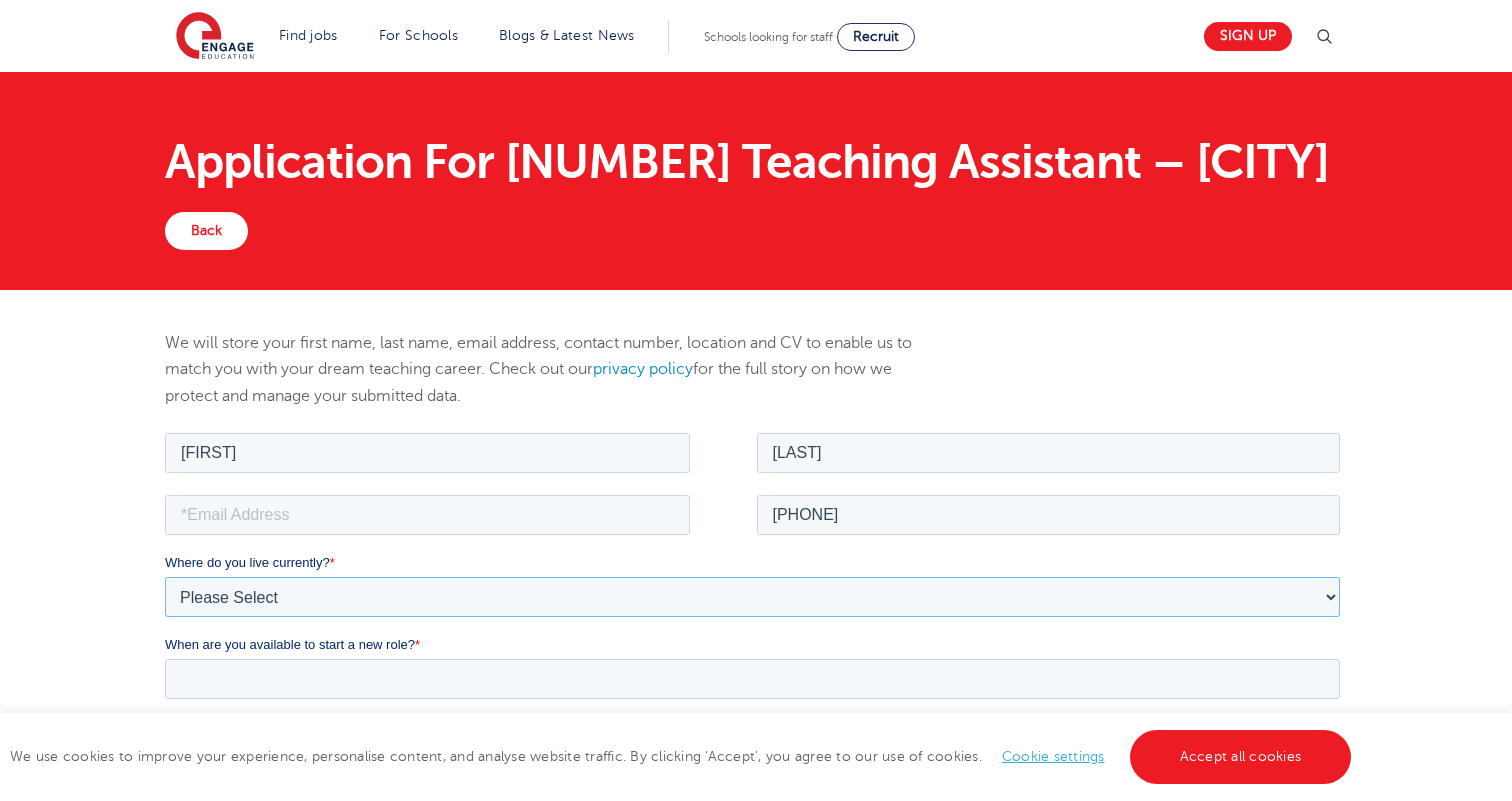 click on "Please Select UK Canada Ireland Australia New Zealand Europe USA South Africa Jamaica Africa Asia Middle East South America Caribbean" at bounding box center (751, 596) 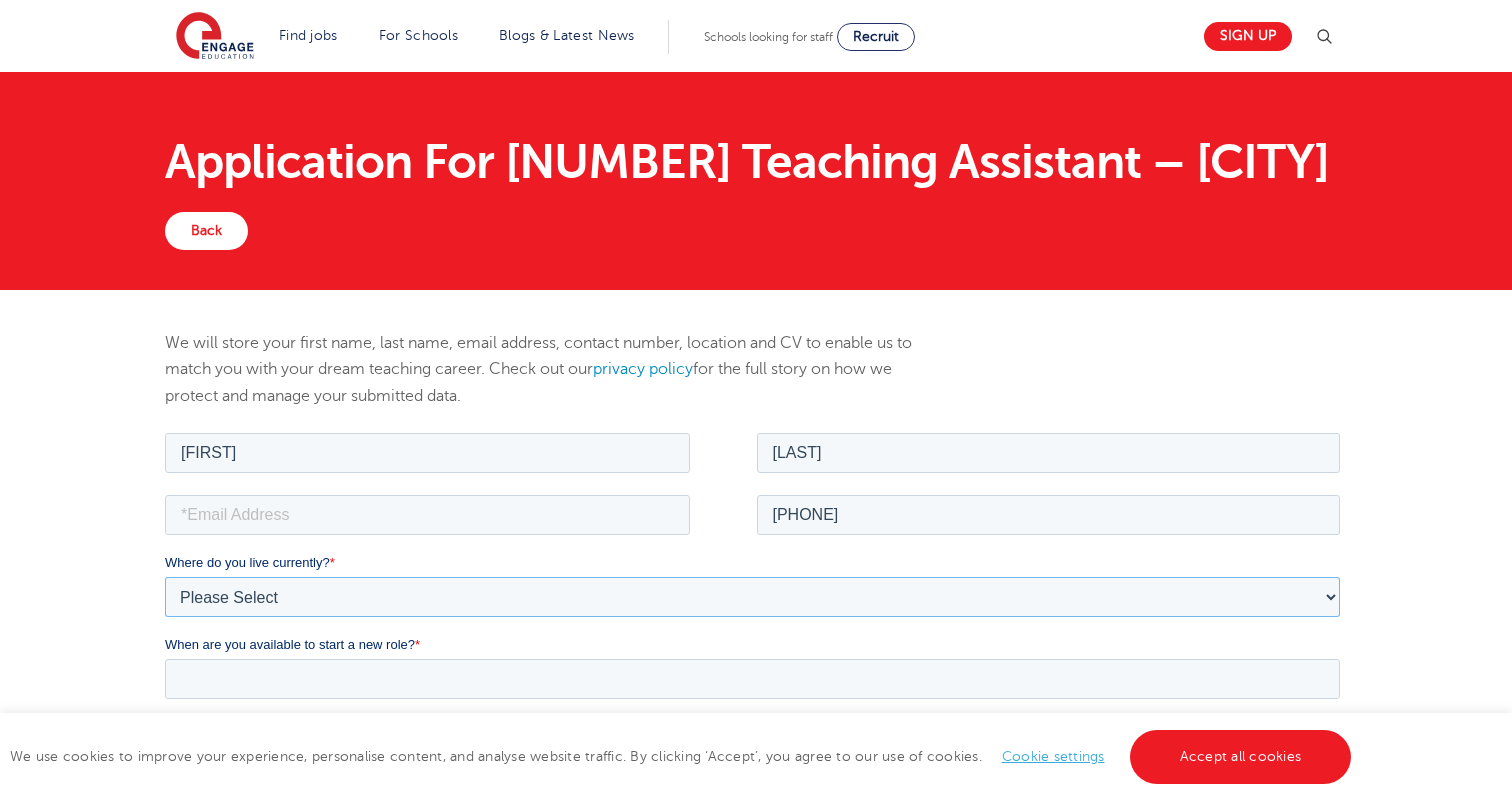 select on "UK" 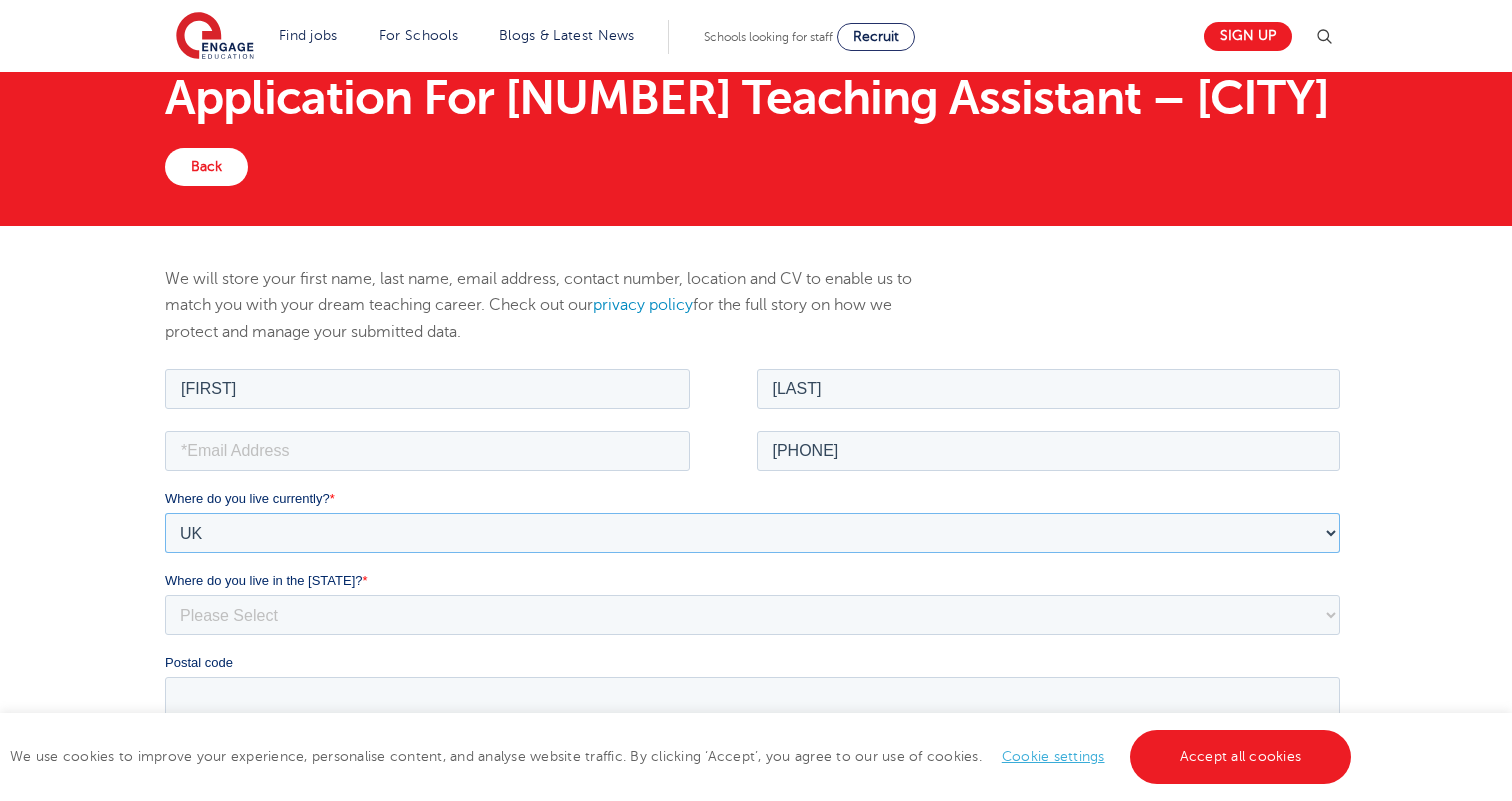 scroll, scrollTop: 77, scrollLeft: 0, axis: vertical 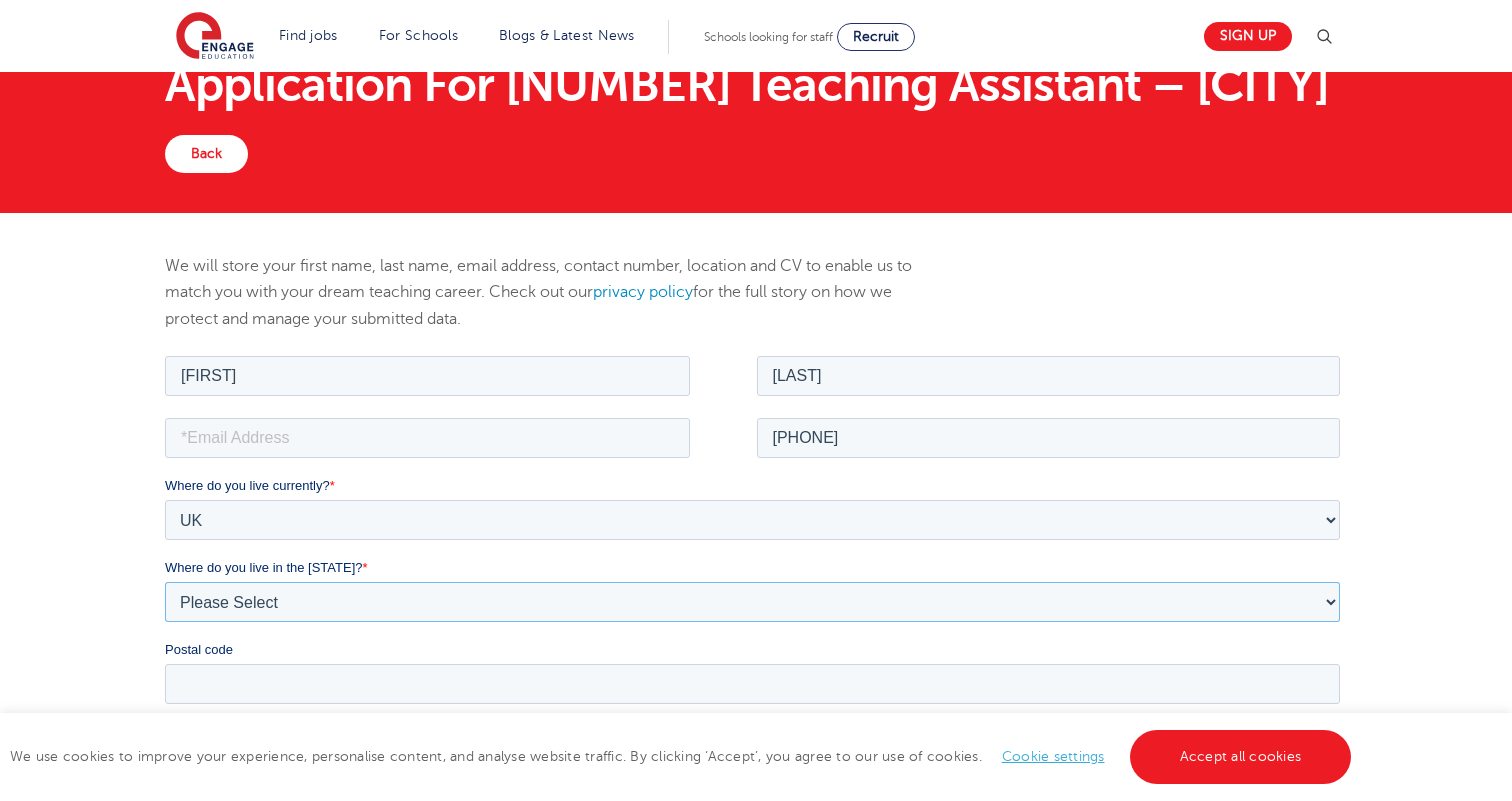 click on "Please Select Overseas Barnsley [BEDFORDSHIRE] [BERKSHIRE] [BOURNEMOUTH] [BRACKNELL FOREST] [BRADFORD] [BRIGHTON AND HOVE] [BRISTOL] [BUCKINGHAMSHIRE] [CALDERDALE] [CAMBRIDGESHIRE] [CHESHIRE] [CITY OF LONDON] [CITY OF PLYMOUTH] [CORNWALL] [COUNTY DURHAM] [CUMBRIA] [DERBYSHIRE] [DEVON] [DONCASTER] [DORSET] [DURHAM] [DURHAM AND NORTH YORKSHIRE] [EAST RIDING OF YORKSHIRE] [EAST SUSSEX] [ESSEX] [GLOUCESTERSHIRE] [HAMPSHIRE] [HEREFORDSHIRE] [HERTFORDSHIRE] [HULL] [ISLE OF WIGHT] [KENT] [KIRKLEES] [LANCASHIRE] [LEEDS] [LEICESTERSHIRE] [LINCOLNSHIRE] [LONDON] [LUTON] [LUTON SOUTH] [LUTON TOWN CENTRE] [MANCHESTER] [MEDWAY] [MERSEYSIDE] [MILTON KEYNES] [NORFOLK] [NORTHAMPTONSHIRE] [NORTH SOMERSET] [NORTHUMBERLAND] [NORTH YORKSHIRE] [NOTTINGHAMSHIRE] [OXFORDSHIRE] [PETERBOROUGH] [POOLE] [PORTSMOUTH] [READING] [ROTHERHAM] [RUTLAND] [SHEFFIELD] [SHROPSHIRE] [SLOUGH] [SOMERSET] [SOUTHAMPTON] [SOUTHEND ON SEA] [SOUTH YORKSHIRE] [STAFFORDSHIRE] [SUFFOLK] [SURREY] [THURROCK] [TORBAY] [TYNE AND WEAR] [WAKEFIELD] [WARWICKSHIRE] [WEST BERKSHIRE] [WEST MIDLANDS] [WEST SUSSEX] [WEST YORKSHIRE] [WILTSHIRE] [WINDSOR AND MAIDENHEAD] [WOKINGHAM] [WORCESTERSHIRE] [YORK]" at bounding box center [751, 601] 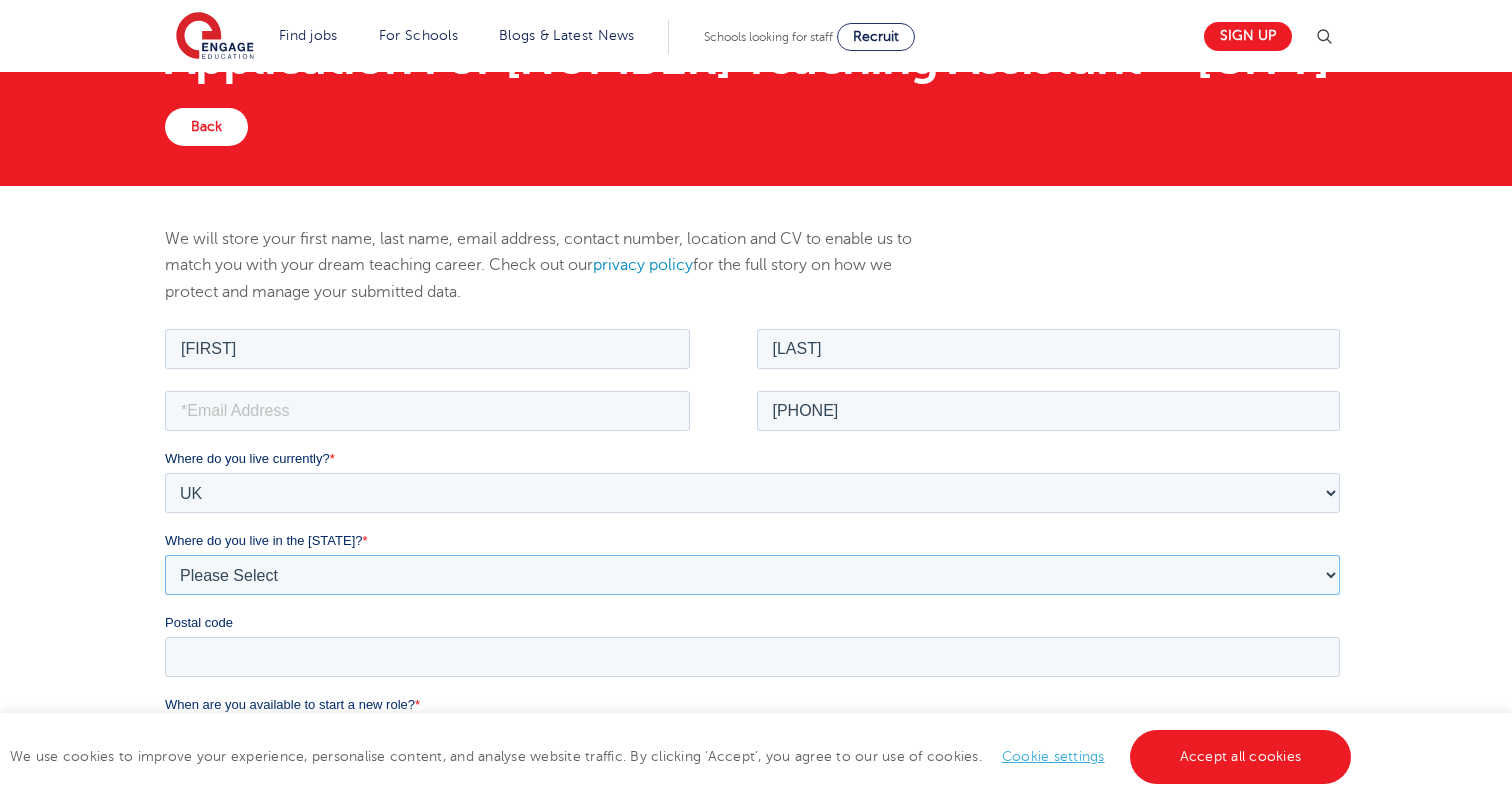 scroll, scrollTop: 111, scrollLeft: 0, axis: vertical 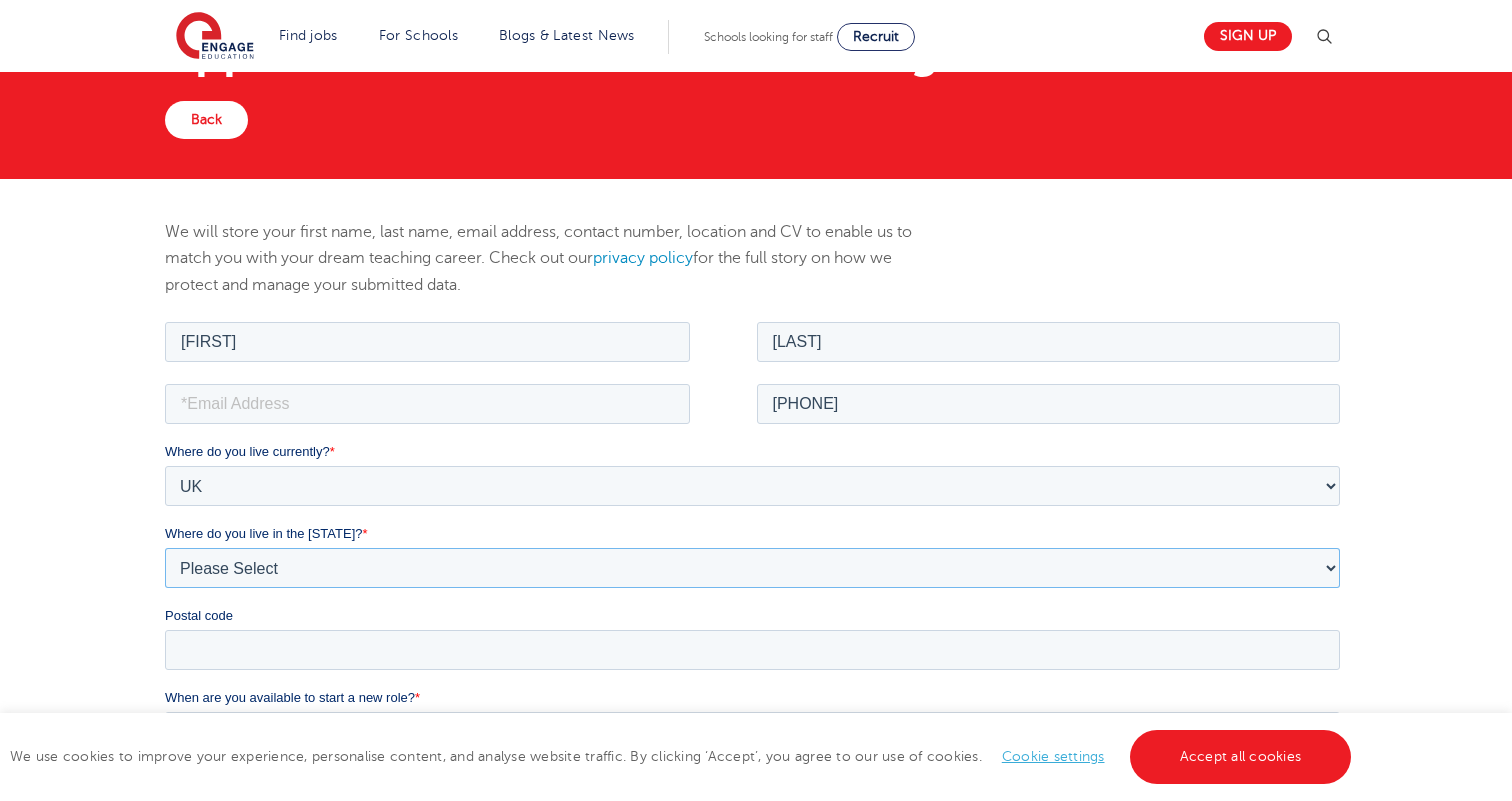 click on "Please Select Overseas Barnsley [BEDFORDSHIRE] [BERKSHIRE] [BOURNEMOUTH] [BRACKNELL FOREST] [BRADFORD] [BRIGHTON AND HOVE] [BRISTOL] [BUCKINGHAMSHIRE] [CALDERDALE] [CAMBRIDGESHIRE] [CHESHIRE] [CITY OF LONDON] [CITY OF PLYMOUTH] [CORNWALL] [COUNTY DURHAM] [CUMBRIA] [DERBYSHIRE] [DEVON] [DONCASTER] [DORSET] [DURHAM] [DURHAM AND NORTH YORKSHIRE] [EAST RIDING OF YORKSHIRE] [EAST SUSSEX] [ESSEX] [GLOUCESTERSHIRE] [HAMPSHIRE] [HEREFORDSHIRE] [HERTFORDSHIRE] [HULL] [ISLE OF WIGHT] [KENT] [KIRKLEES] [LANCASHIRE] [LEEDS] [LEICESTERSHIRE] [LINCOLNSHIRE] [LONDON] [LUTON] [LUTON SOUTH] [LUTON TOWN CENTRE] [MANCHESTER] [MEDWAY] [MERSEYSIDE] [MILTON KEYNES] [NORFOLK] [NORTHAMPTONSHIRE] [NORTH SOMERSET] [NORTHUMBERLAND] [NORTH YORKSHIRE] [NOTTINGHAMSHIRE] [OXFORDSHIRE] [PETERBOROUGH] [POOLE] [PORTSMOUTH] [READING] [ROTHERHAM] [RUTLAND] [SHEFFIELD] [SHROPSHIRE] [SLOUGH] [SOMERSET] [SOUTHAMPTON] [SOUTHEND ON SEA] [SOUTH YORKSHIRE] [STAFFORDSHIRE] [SUFFOLK] [SURREY] [THURROCK] [TORBAY] [TYNE AND WEAR] [WAKEFIELD] [WARWICKSHIRE] [WEST BERKSHIRE] [WEST MIDLANDS] [WEST SUSSEX] [WEST YORKSHIRE] [WILTSHIRE] [WINDSOR AND MAIDENHEAD] [WOKINGHAM] [WORCESTERSHIRE] [YORK]" at bounding box center [751, 567] 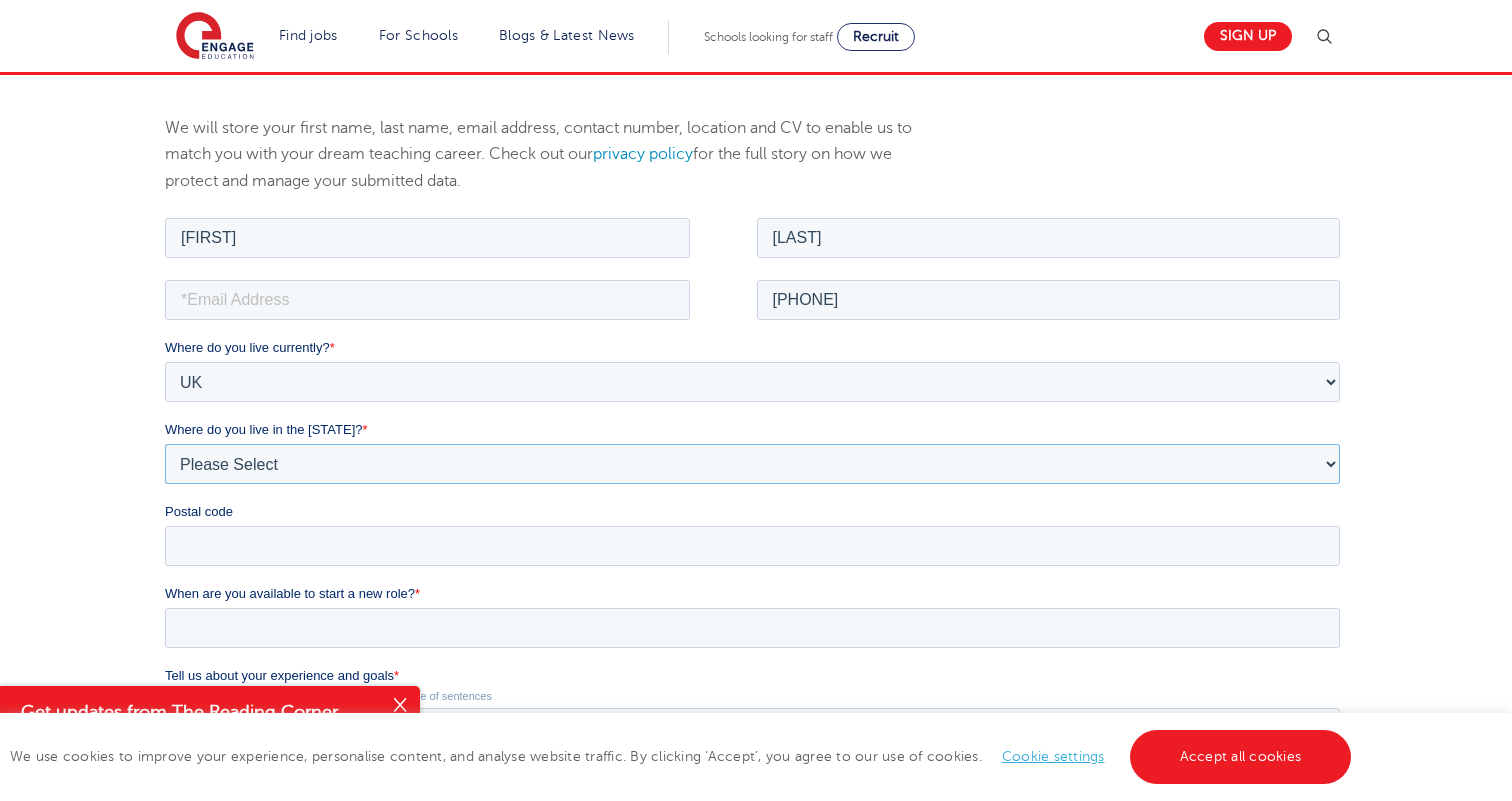 scroll, scrollTop: 217, scrollLeft: 0, axis: vertical 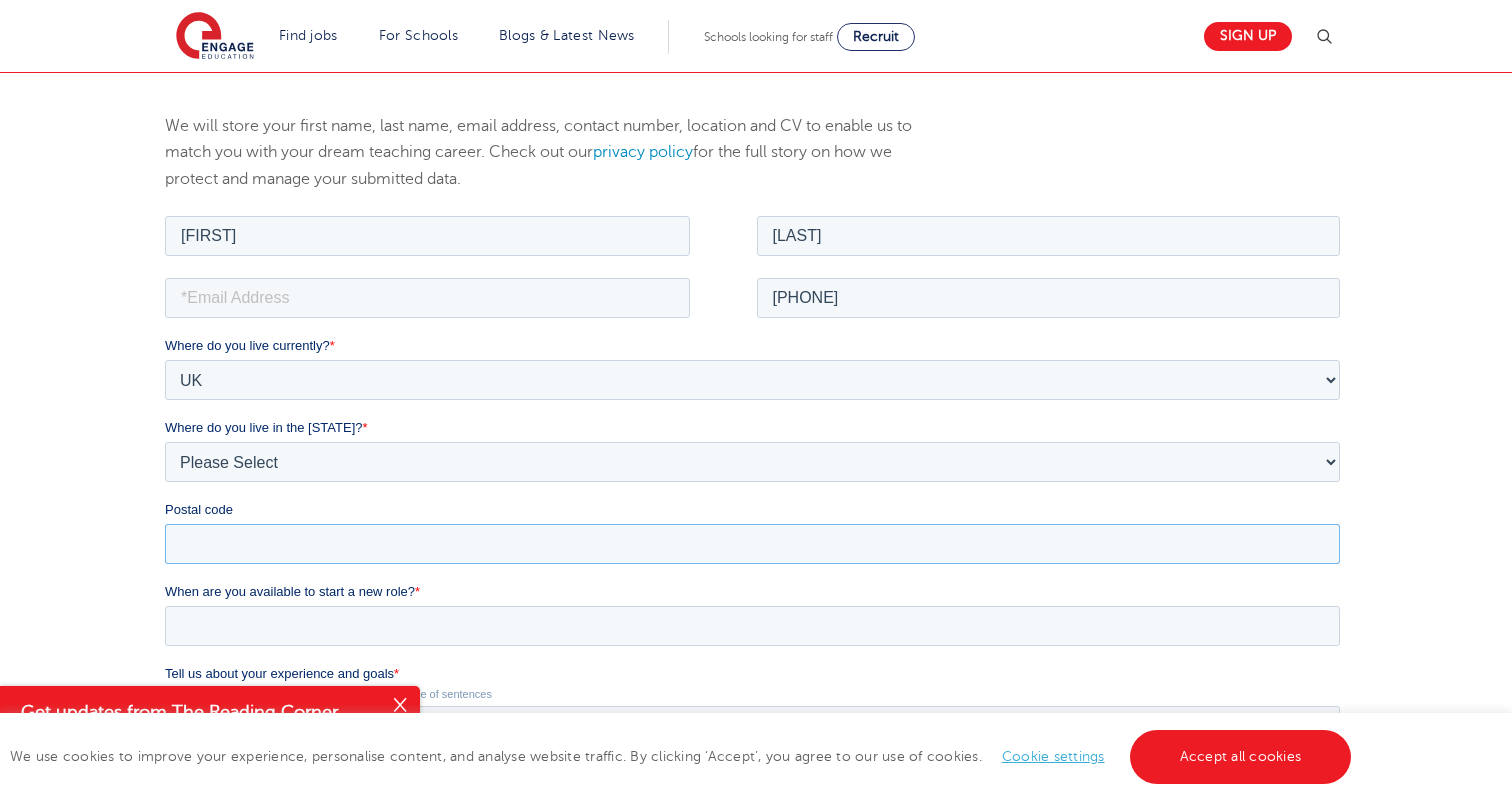 click on "Postal code" at bounding box center [751, 543] 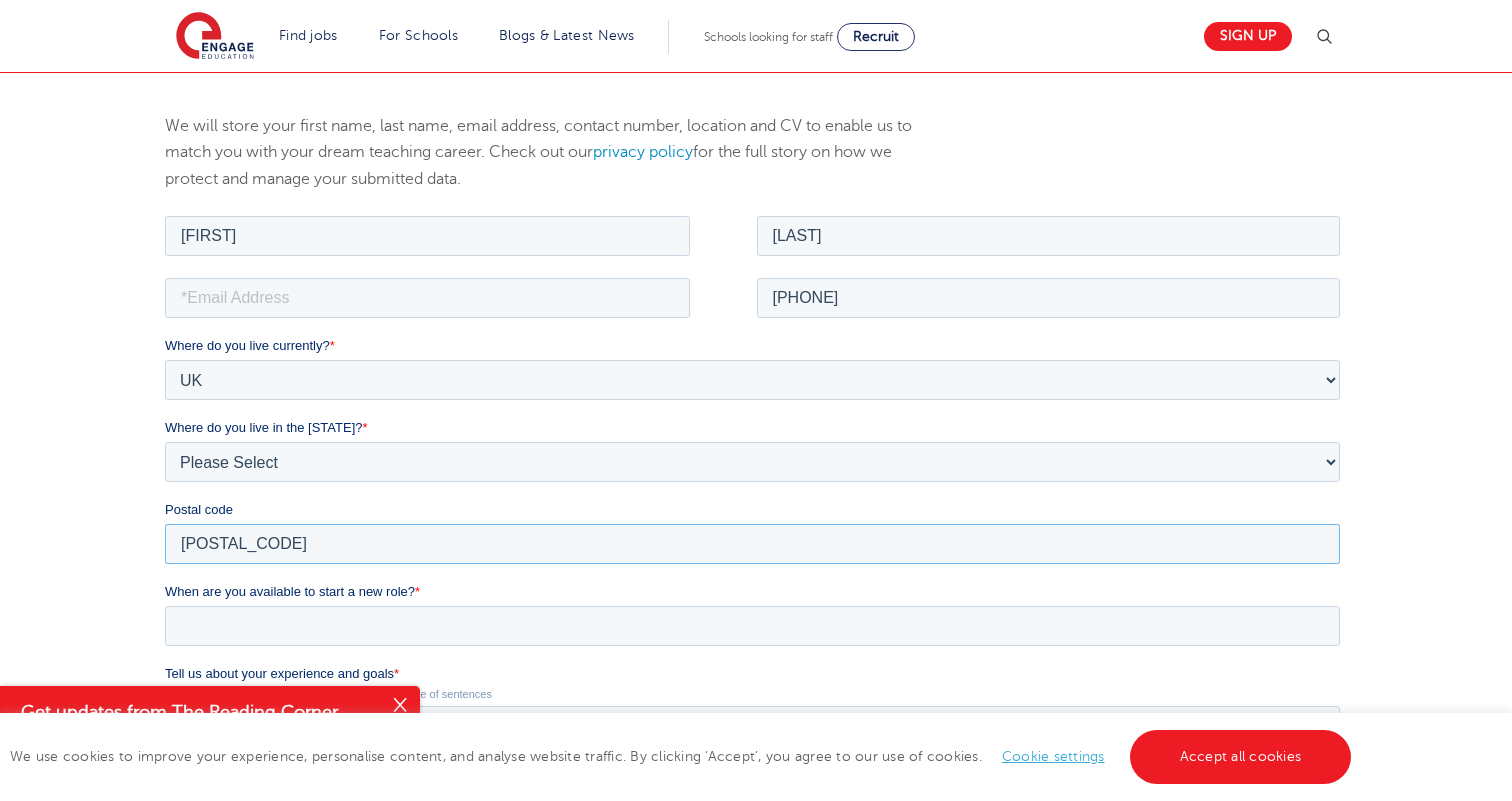 type on "[POSTAL_CODE]" 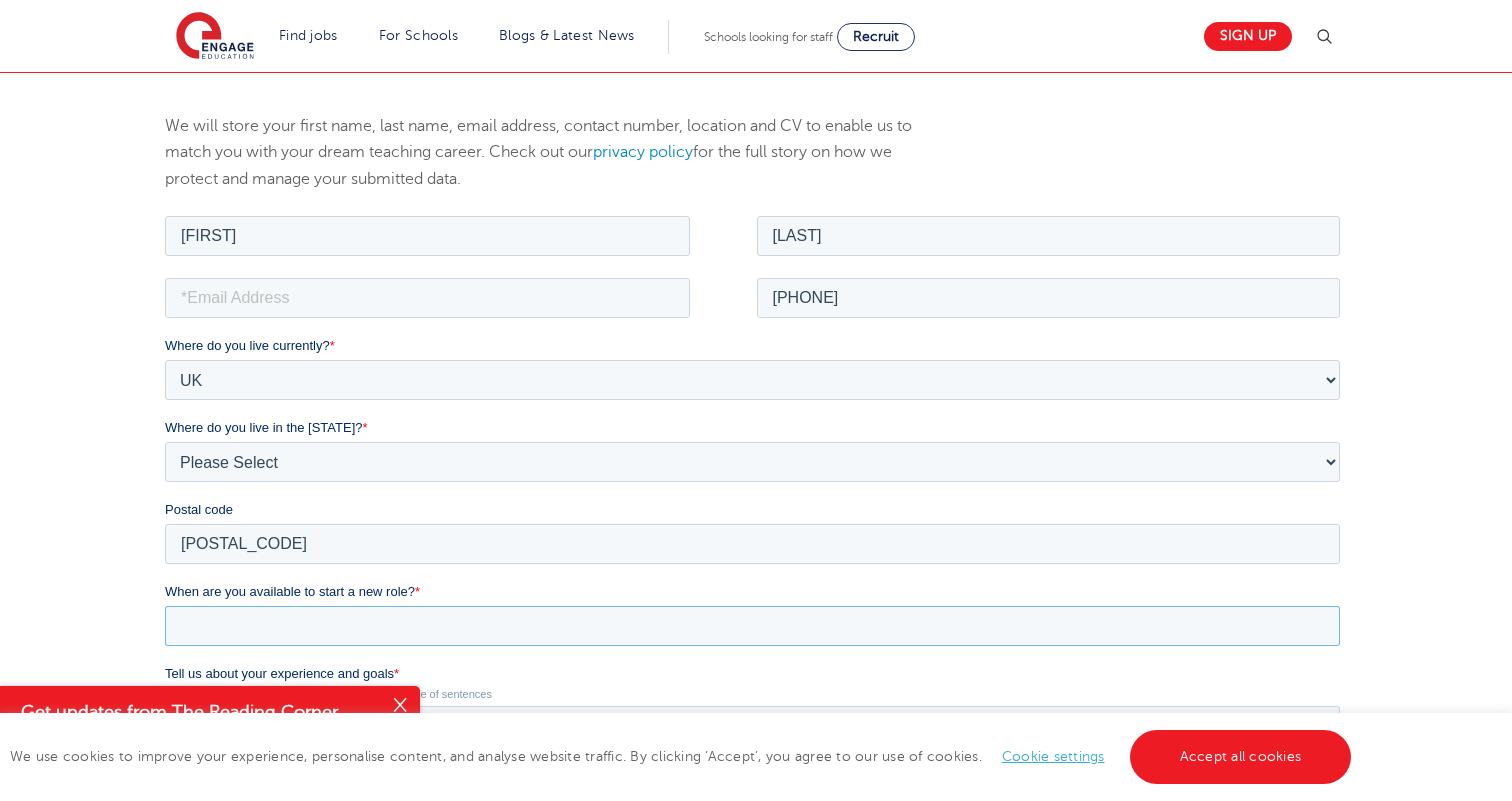 click on "When are you available to start a new role? *" at bounding box center [751, 625] 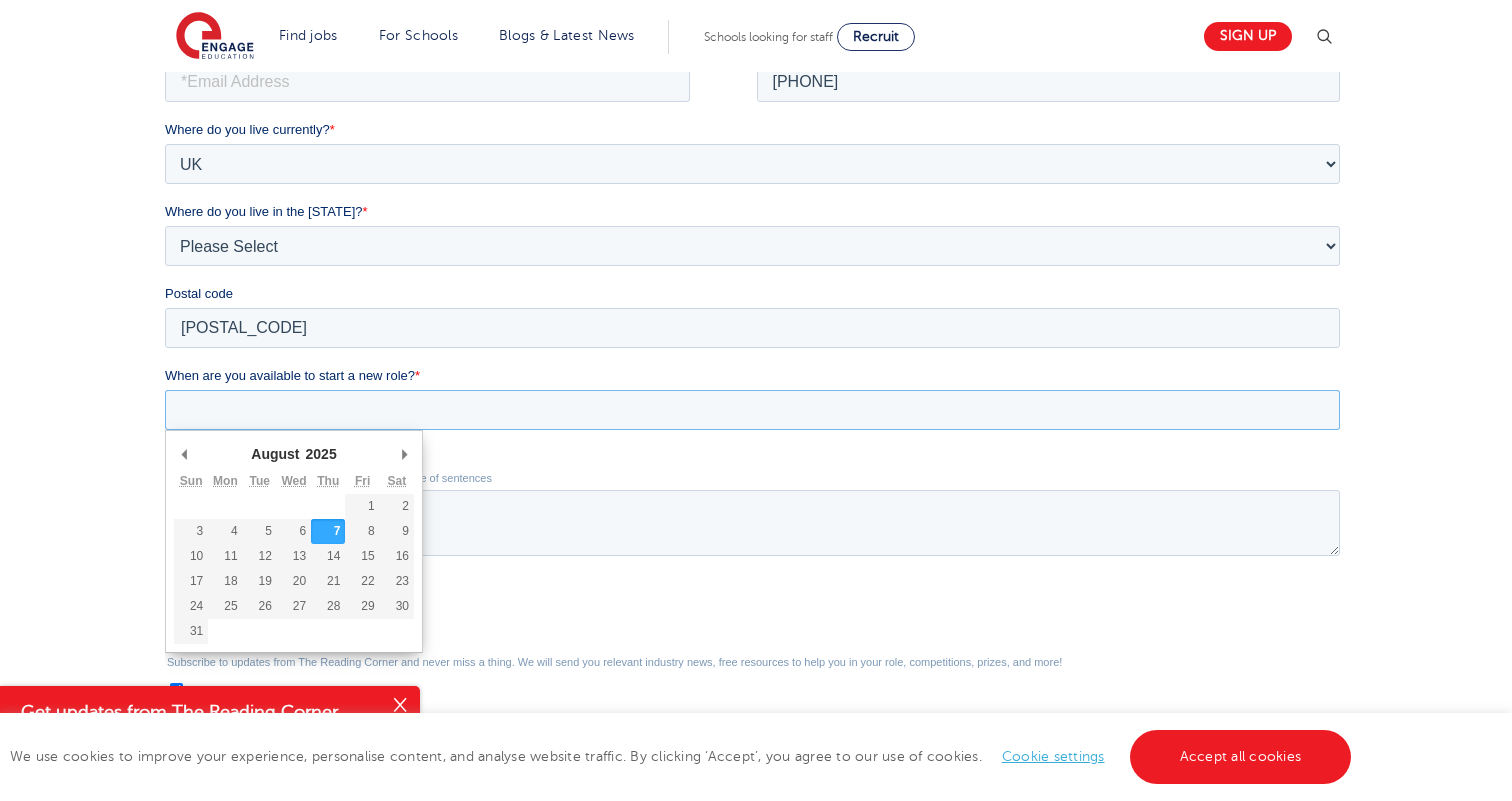 scroll, scrollTop: 434, scrollLeft: 0, axis: vertical 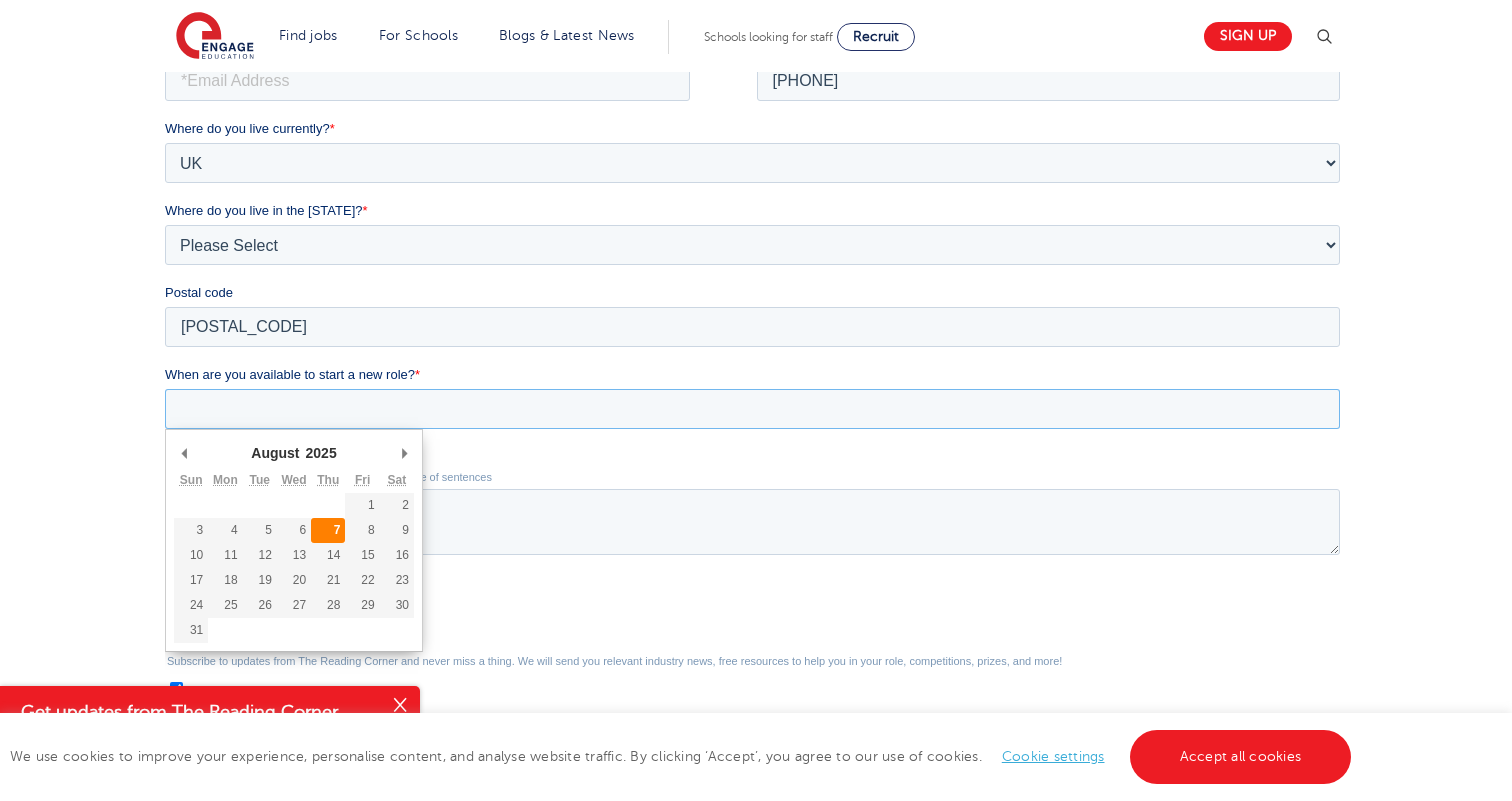 type on "2025-08-07" 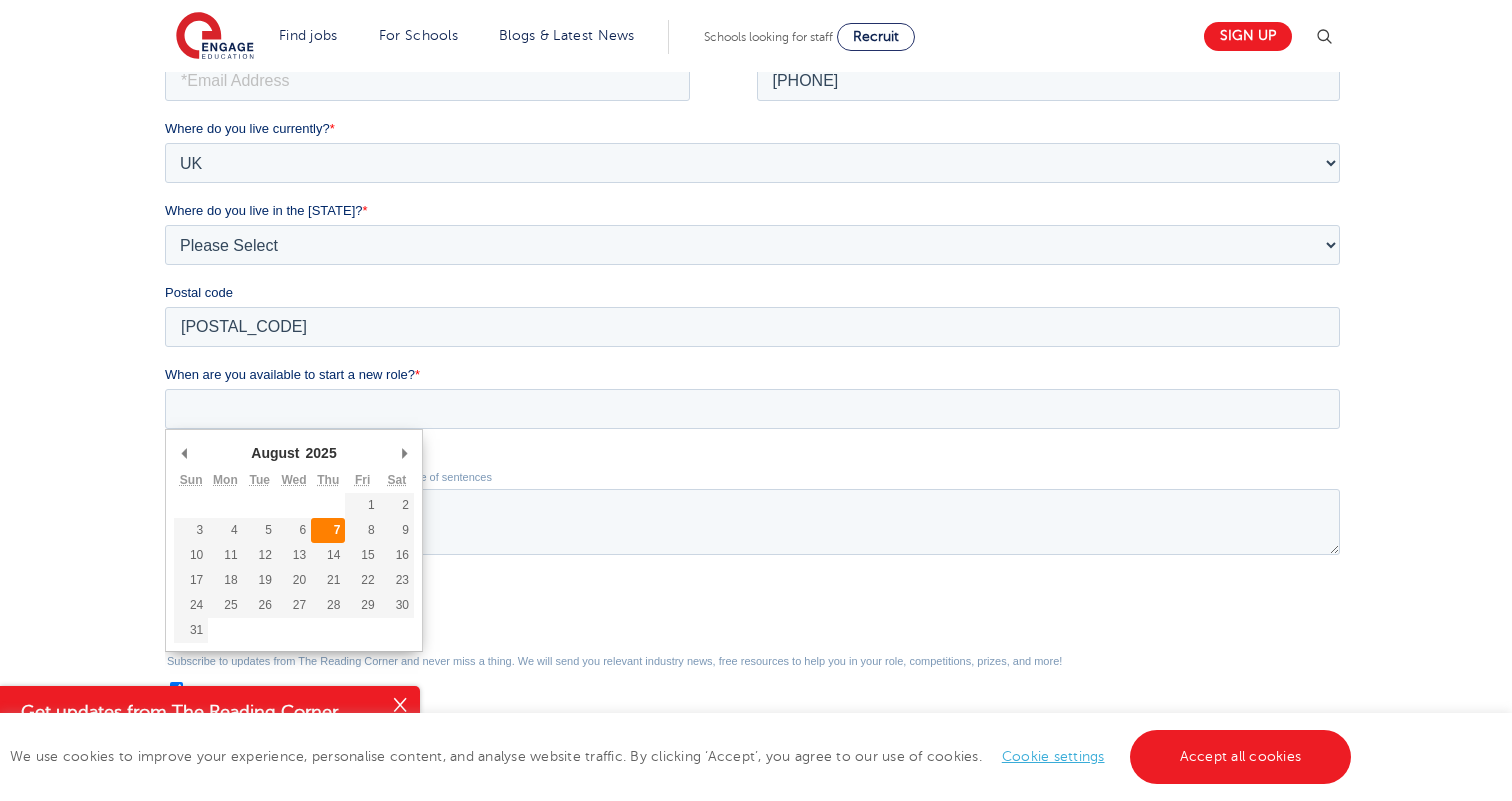 type on "2025/08/07" 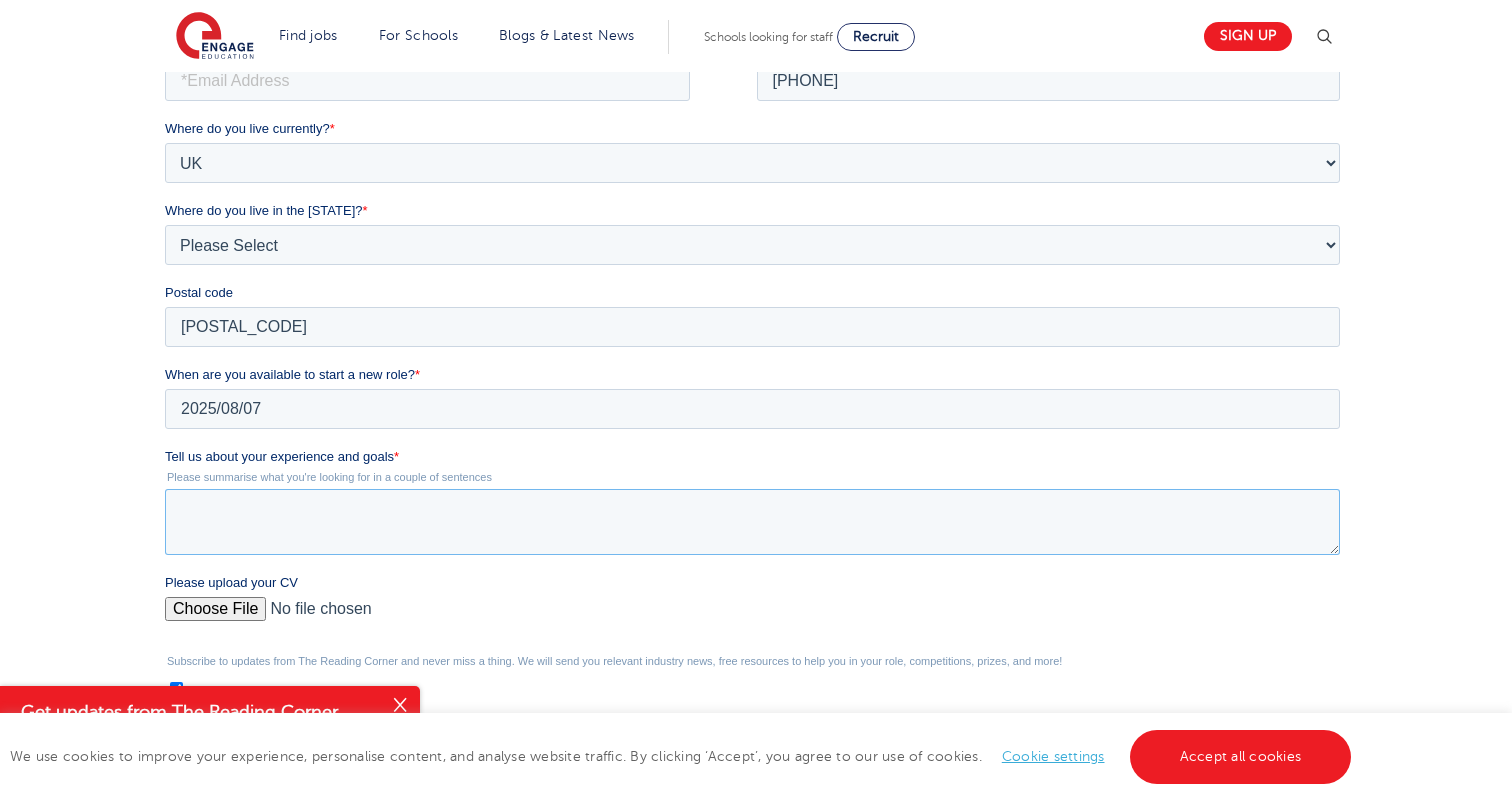 click on "Tell us about your experience and goals *" at bounding box center (751, 522) 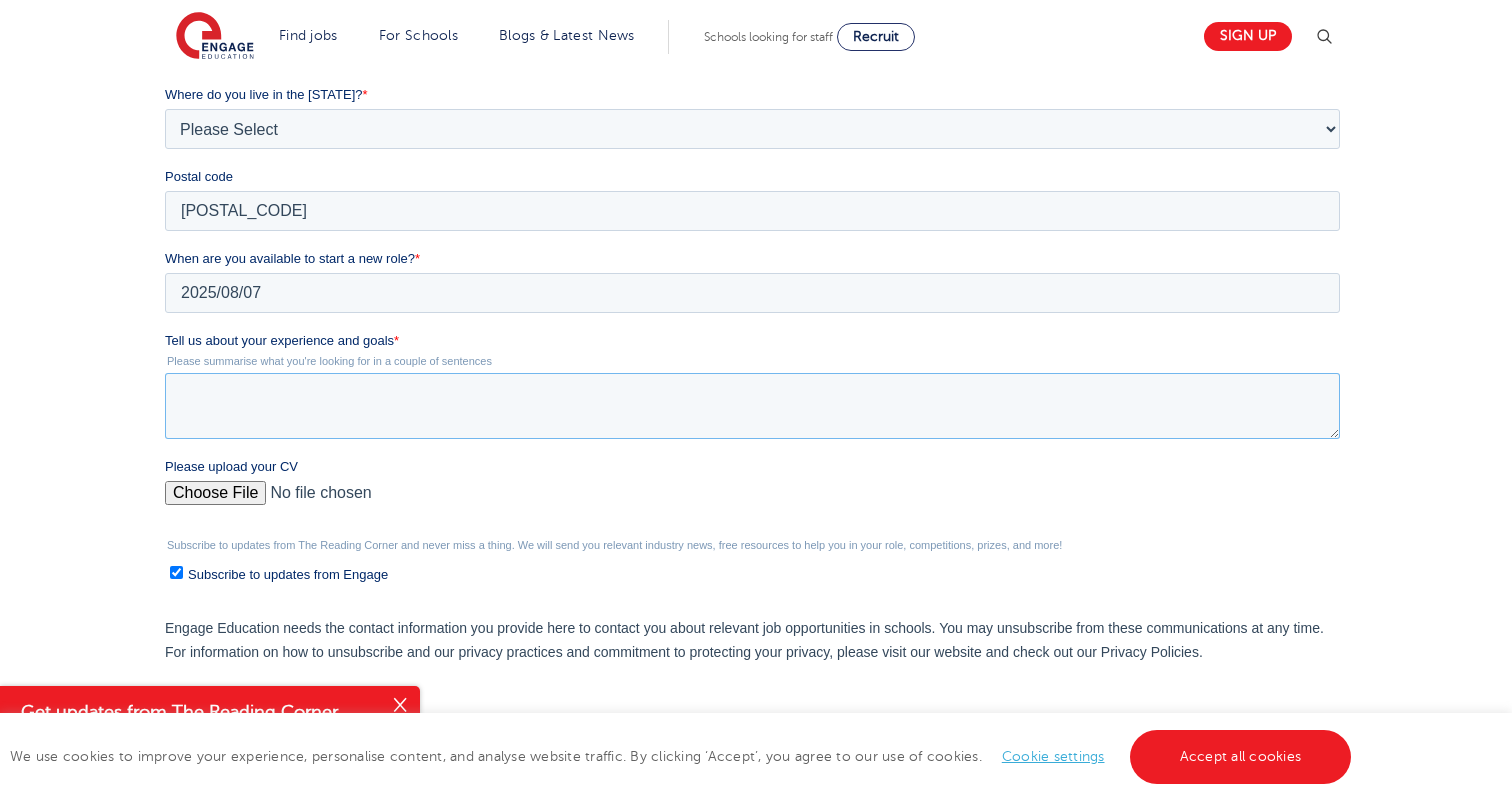 scroll, scrollTop: 554, scrollLeft: 0, axis: vertical 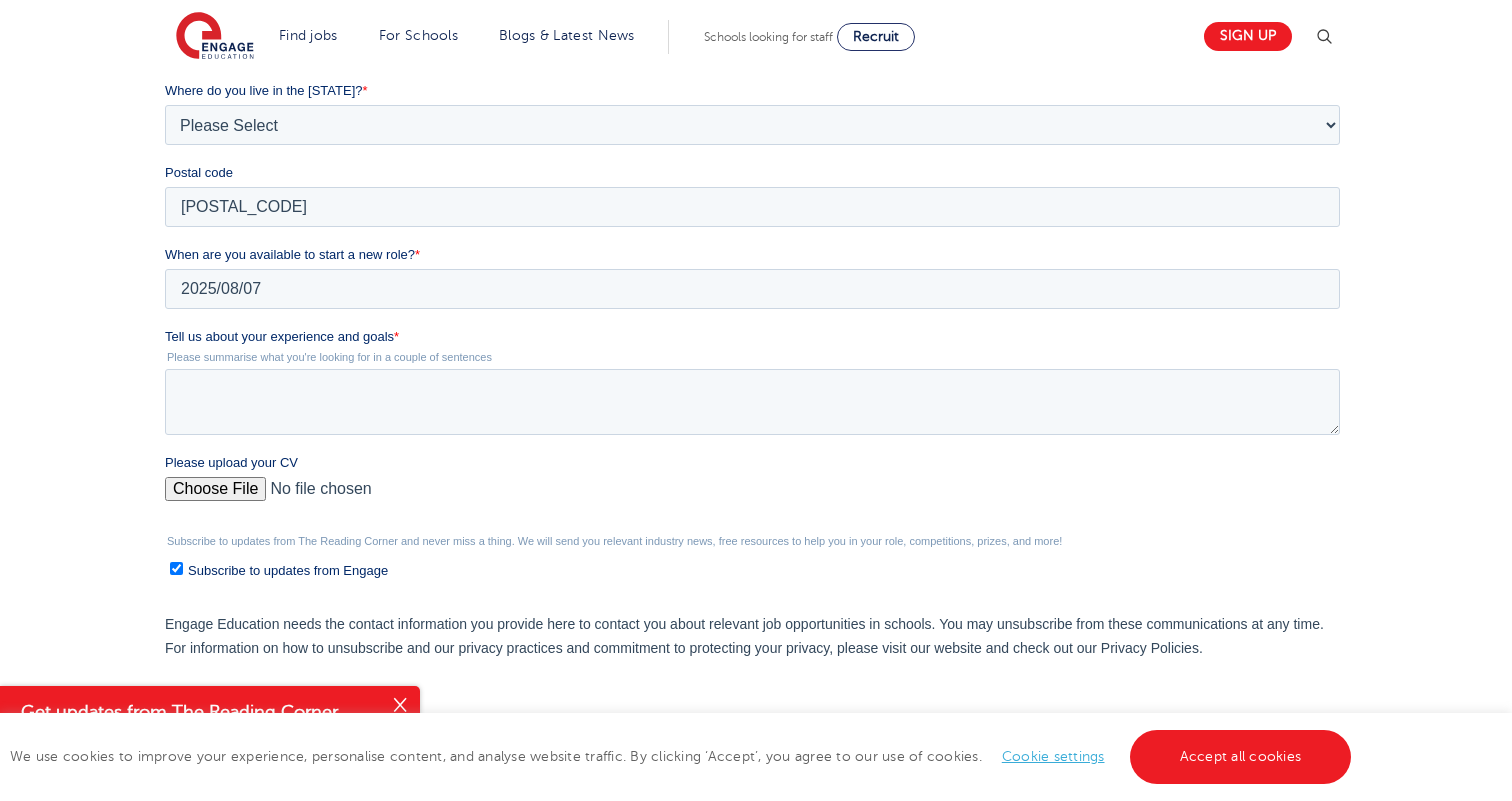 click on "Please upload your CV" at bounding box center (755, 485) 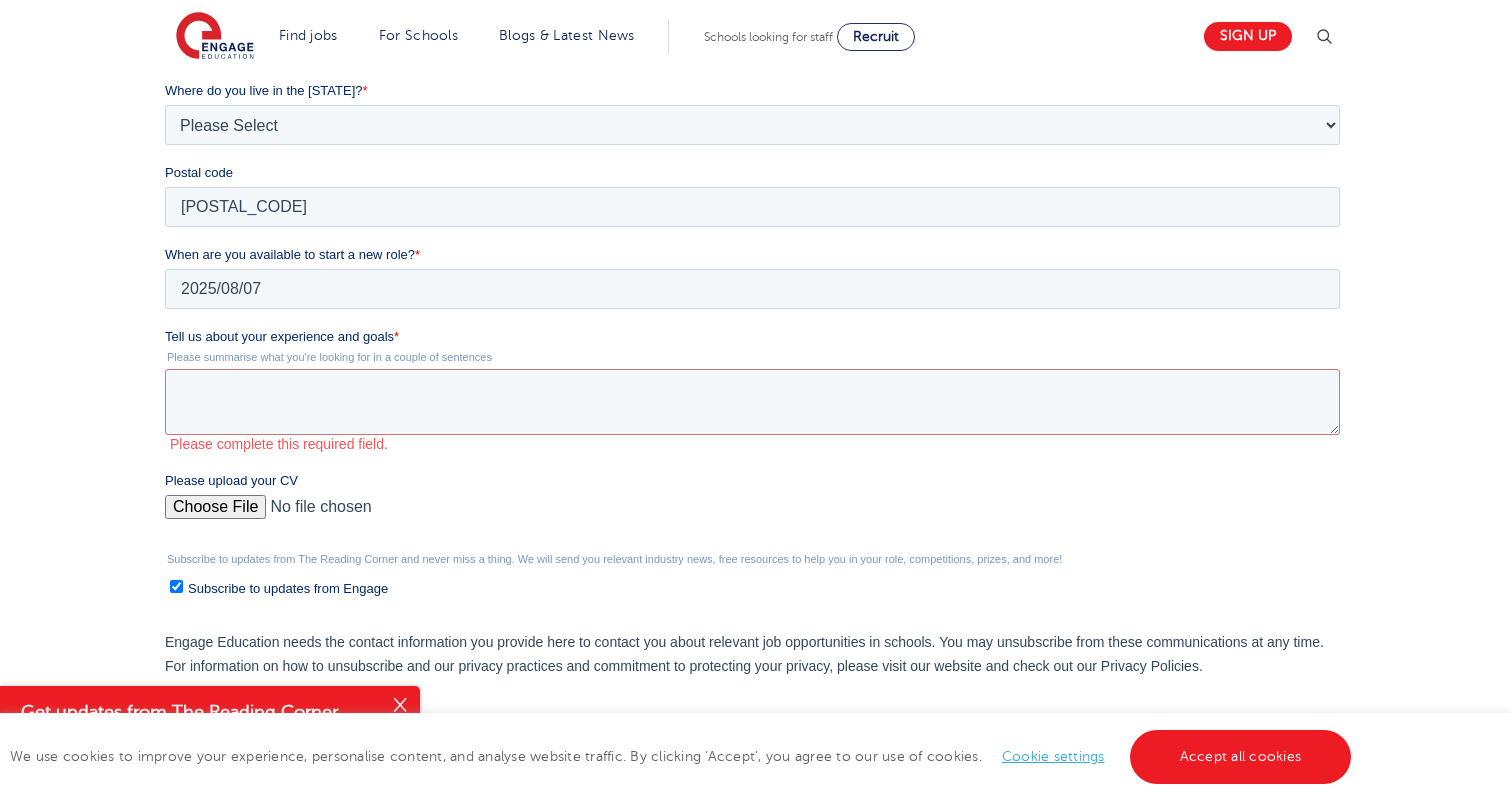 click on "Please upload your CV" at bounding box center [751, 515] 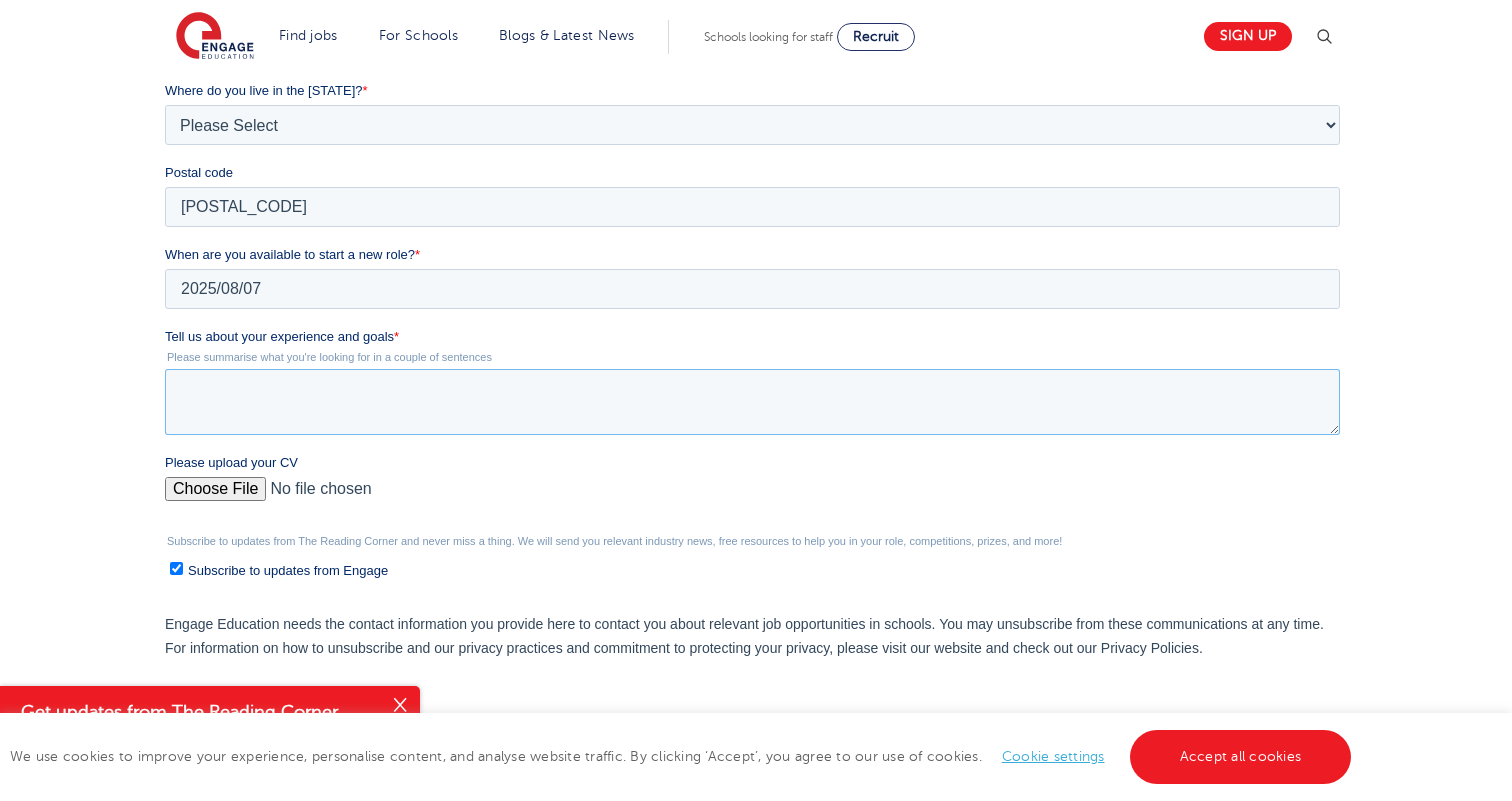 click on "Tell us about your experience and goals *" at bounding box center (751, 402) 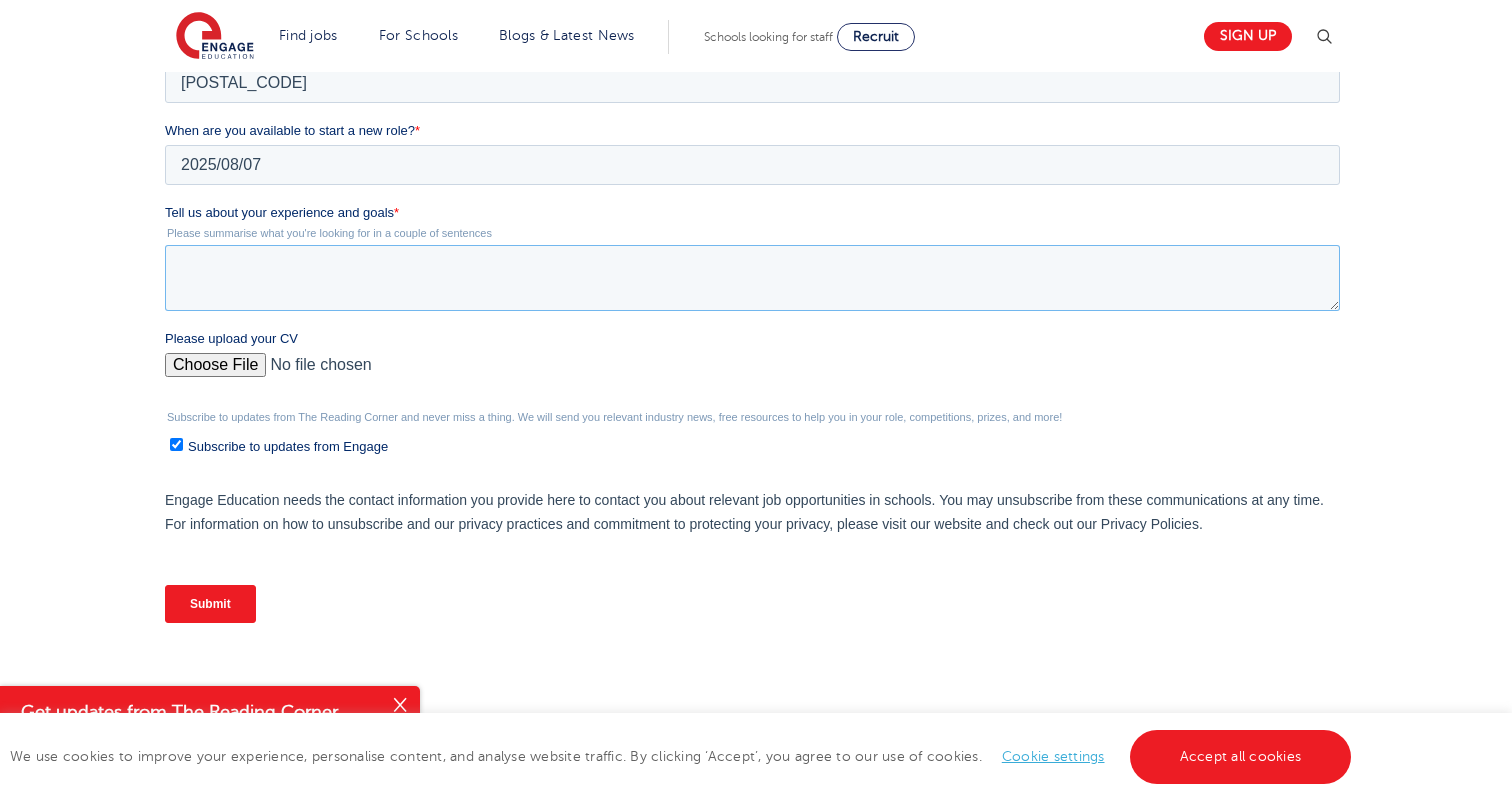 scroll, scrollTop: 679, scrollLeft: 0, axis: vertical 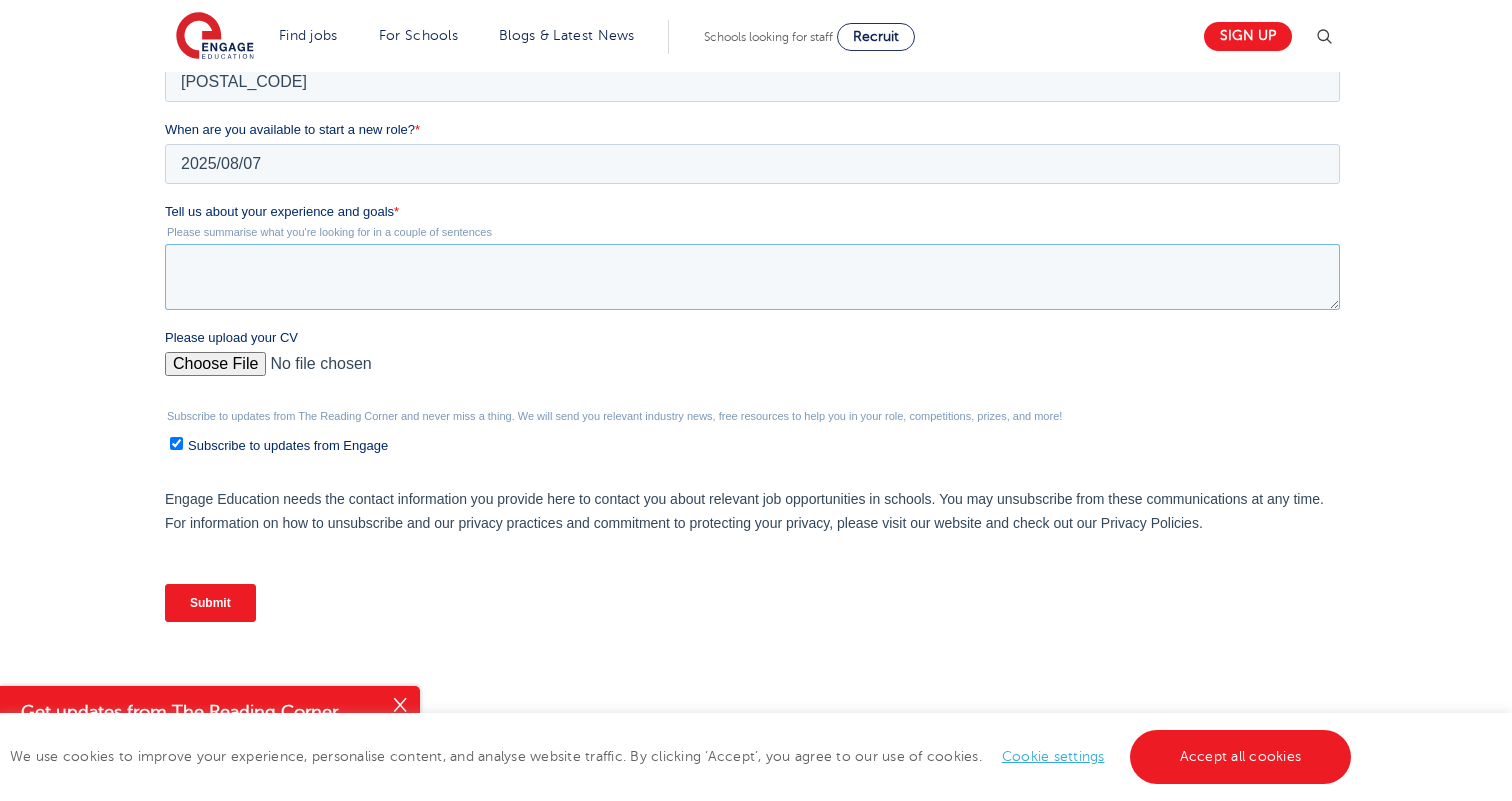 paste on "Having worked for nearly three years as a Student Support Officer in secondary schools, I have worked closely with students of diverse needs and abilities, providing academic, social and emotional support. I understand how nurturing curiosity and self-belief can boost engagement and achievement in learners. I am Passionate about creating supportive, inclusive environments where al students feel empowered to learn and grow." 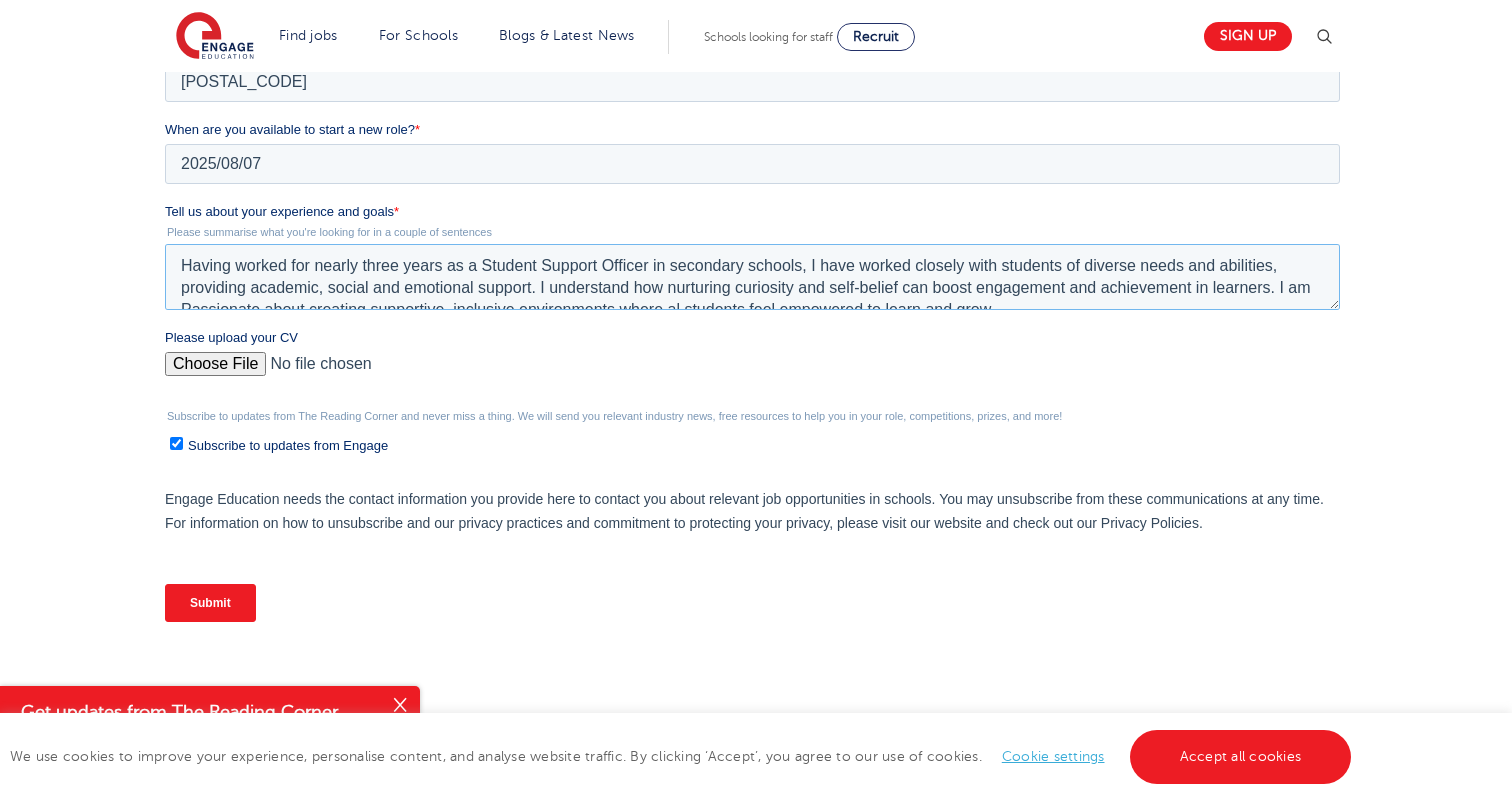 scroll, scrollTop: 10, scrollLeft: 0, axis: vertical 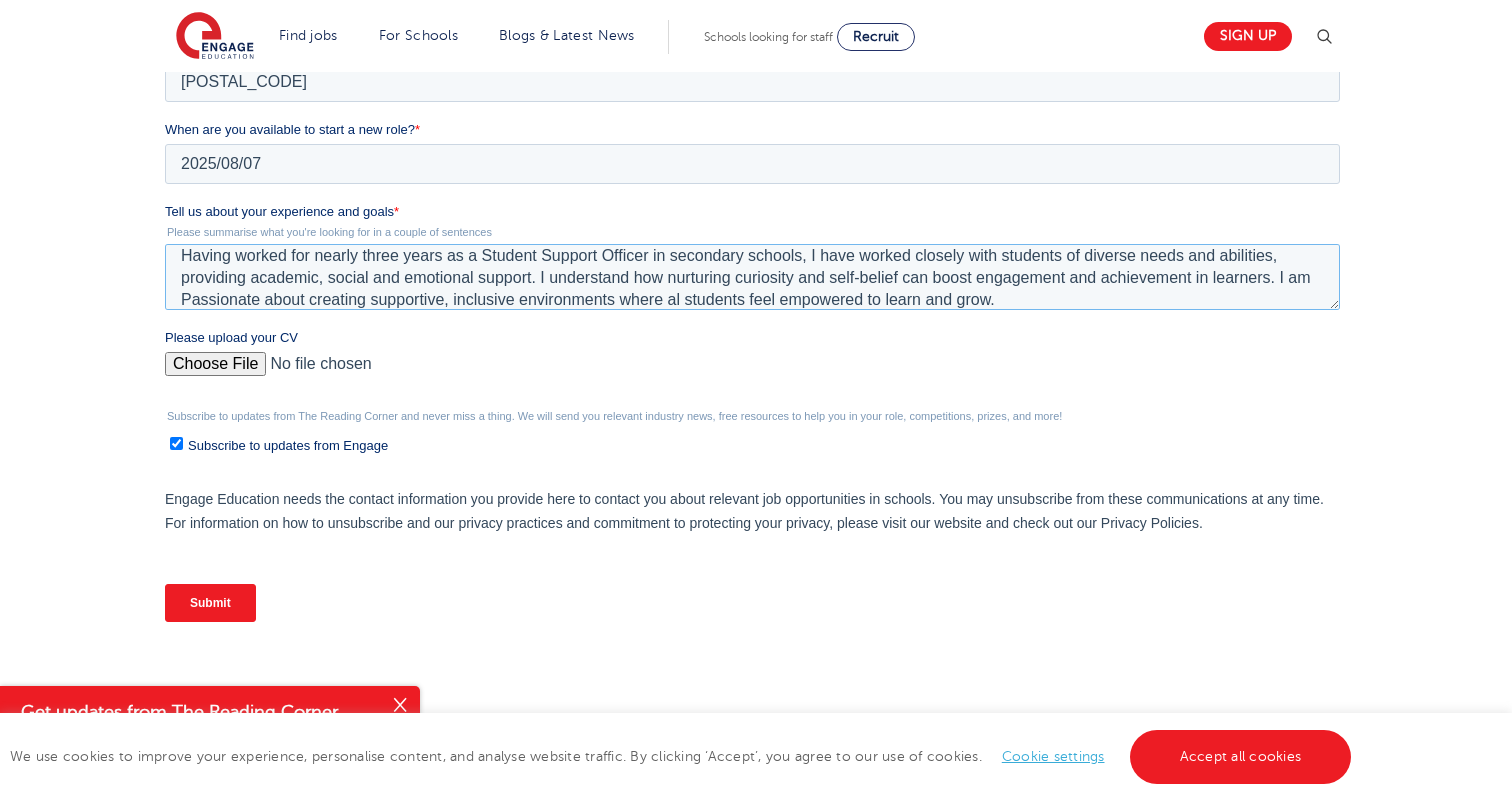 click on "Having worked for nearly three years as a Student Support Officer in secondary schools, I have worked closely with students of diverse needs and abilities, providing academic, social and emotional support. I understand how nurturing curiosity and self-belief can boost engagement and achievement in learners. I am Passionate about creating supportive, inclusive environments where al students feel empowered to learn and grow." at bounding box center (751, 277) 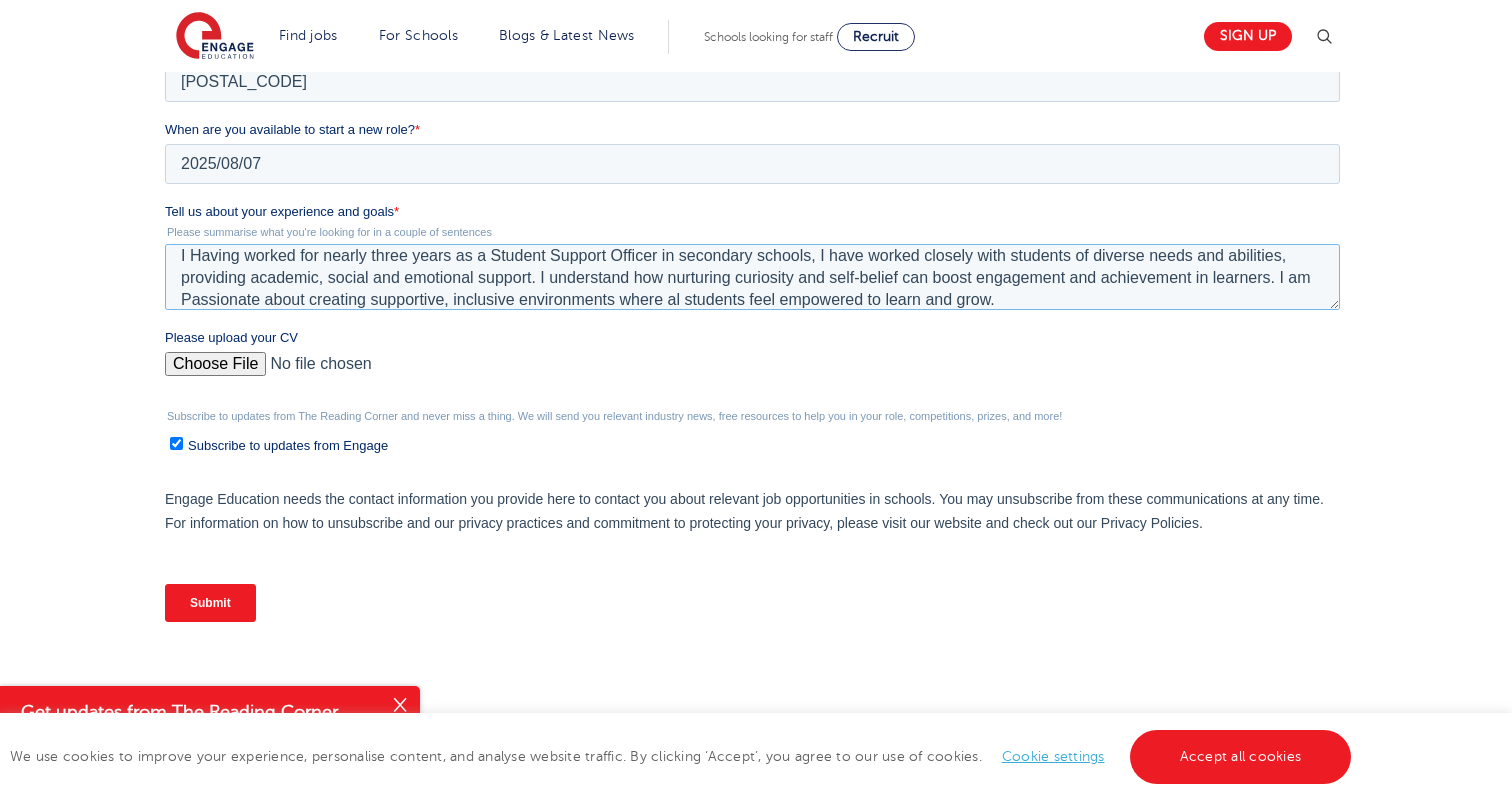 click on "I Having worked for nearly three years as a Student Support Officer in secondary schools, I have worked closely with students of diverse needs and abilities, providing academic, social and emotional support. I understand how nurturing curiosity and self-belief can boost engagement and achievement in learners. I am Passionate about creating supportive, inclusive environments where al students feel empowered to learn and grow." at bounding box center (751, 277) 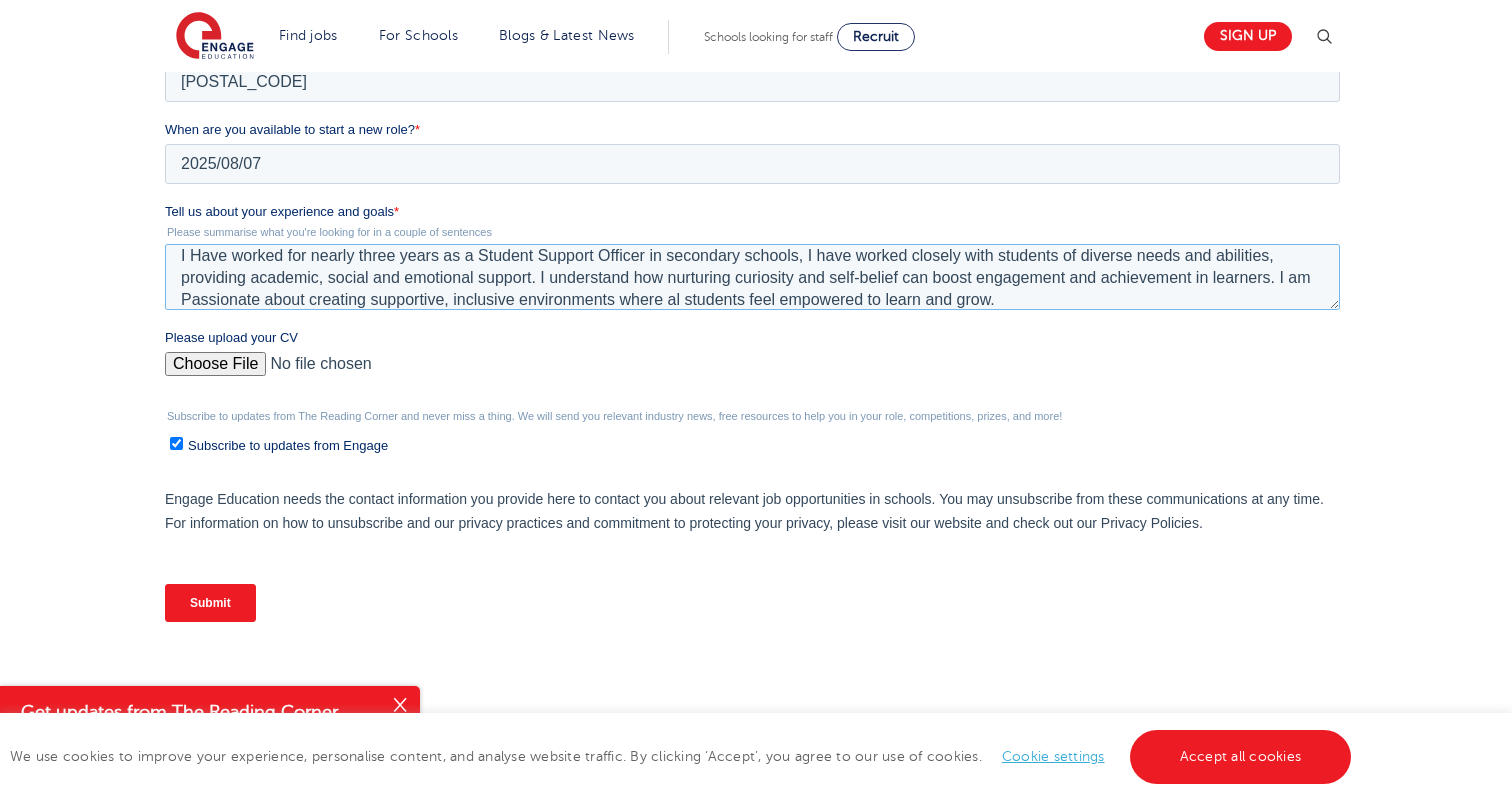 click on "I Have worked for nearly three years as a Student Support Officer in secondary schools, I have worked closely with students of diverse needs and abilities, providing academic, social and emotional support. I understand how nurturing curiosity and self-belief can boost engagement and achievement in learners. I am Passionate about creating supportive, inclusive environments where al students feel empowered to learn and grow." at bounding box center [751, 277] 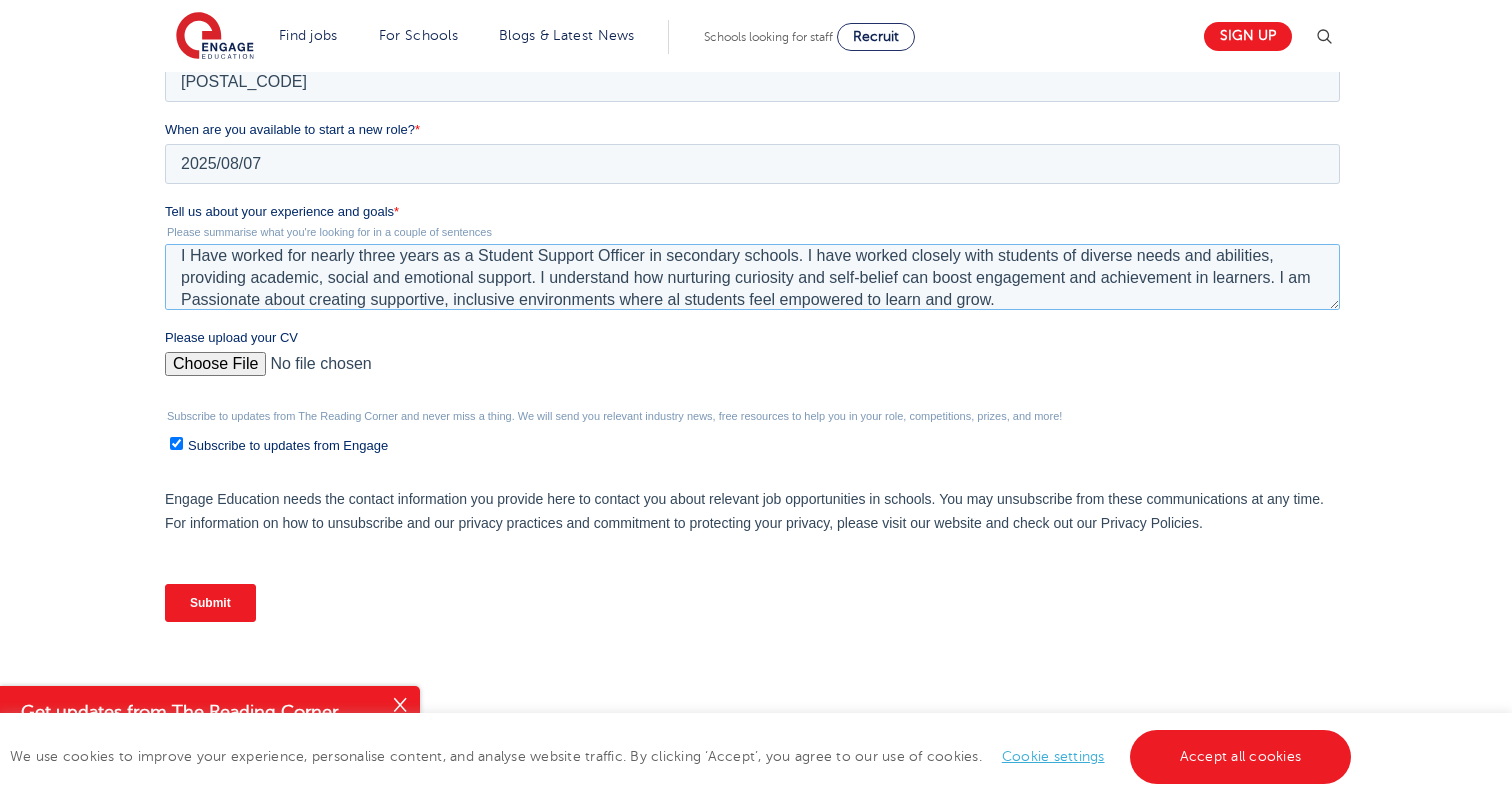 drag, startPoint x: 190, startPoint y: 257, endPoint x: 474, endPoint y: 255, distance: 284.00705 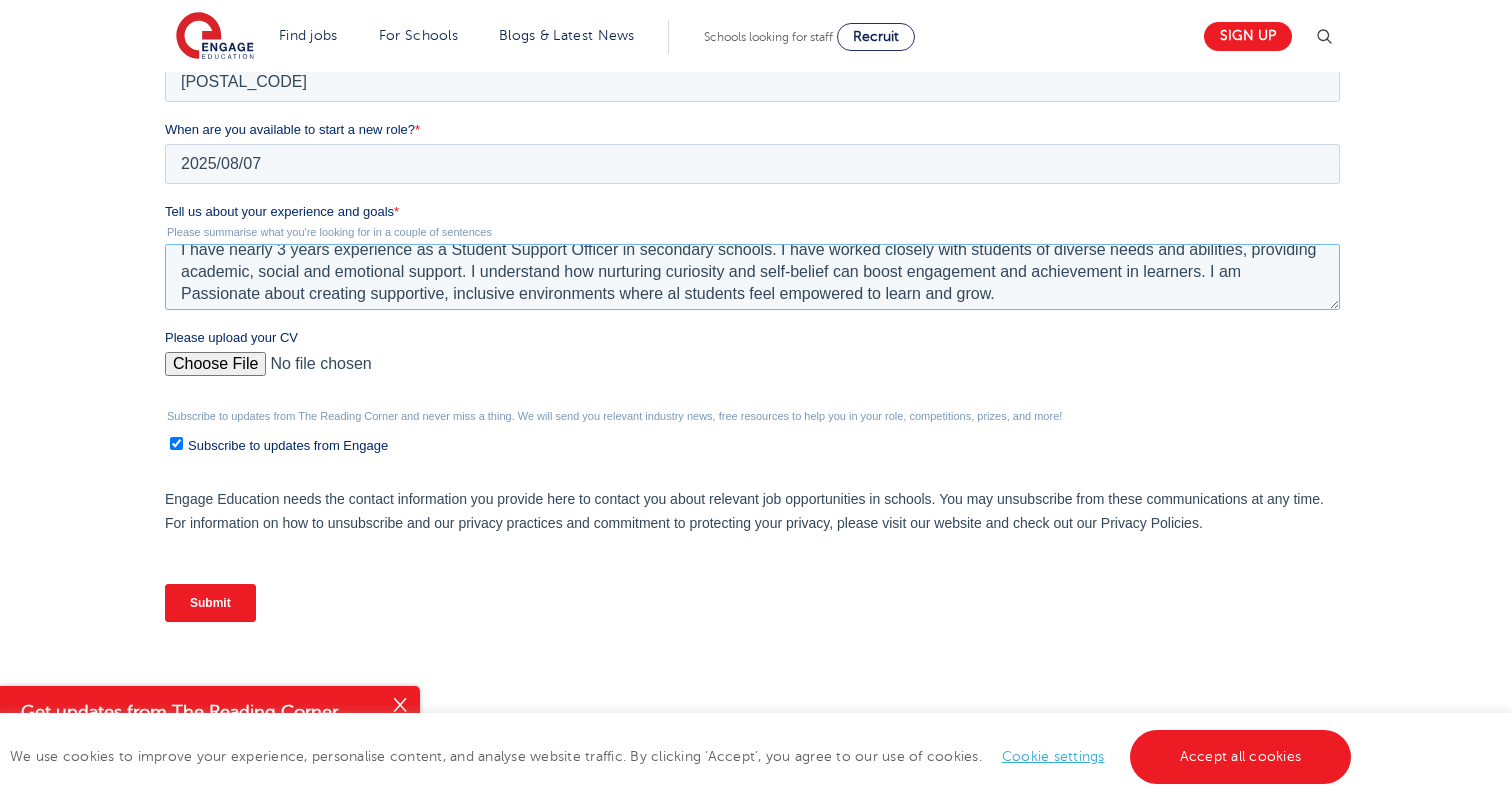 scroll, scrollTop: 22, scrollLeft: 0, axis: vertical 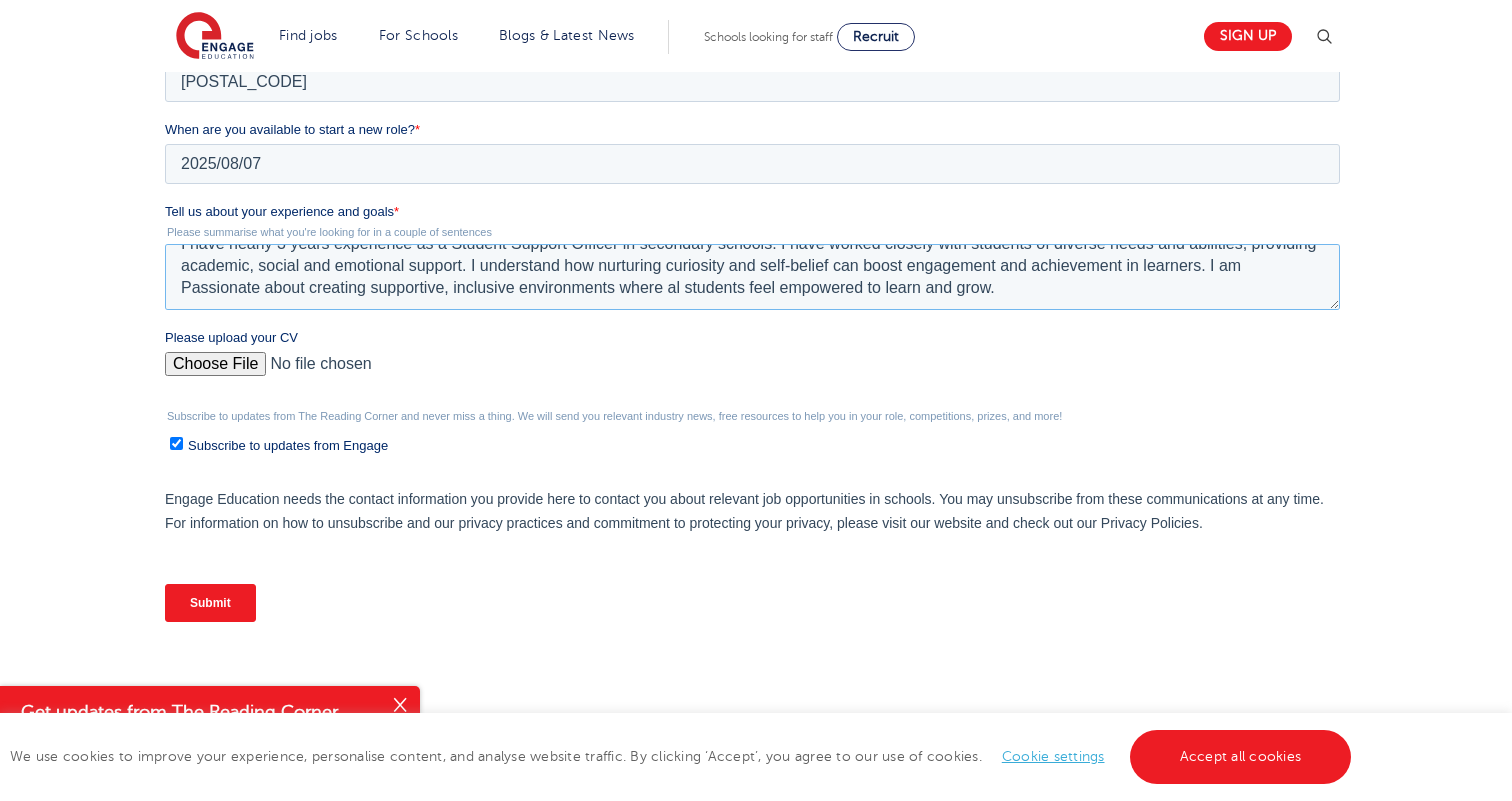 click on "I have nearly 3 years experience as a Student Support Officer in secondary schools. I have worked closely with students of diverse needs and abilities, providing academic, social and emotional support. I understand how nurturing curiosity and self-belief can boost engagement and achievement in learners. I am Passionate about creating supportive, inclusive environments where al students feel empowered to learn and grow." at bounding box center [751, 277] 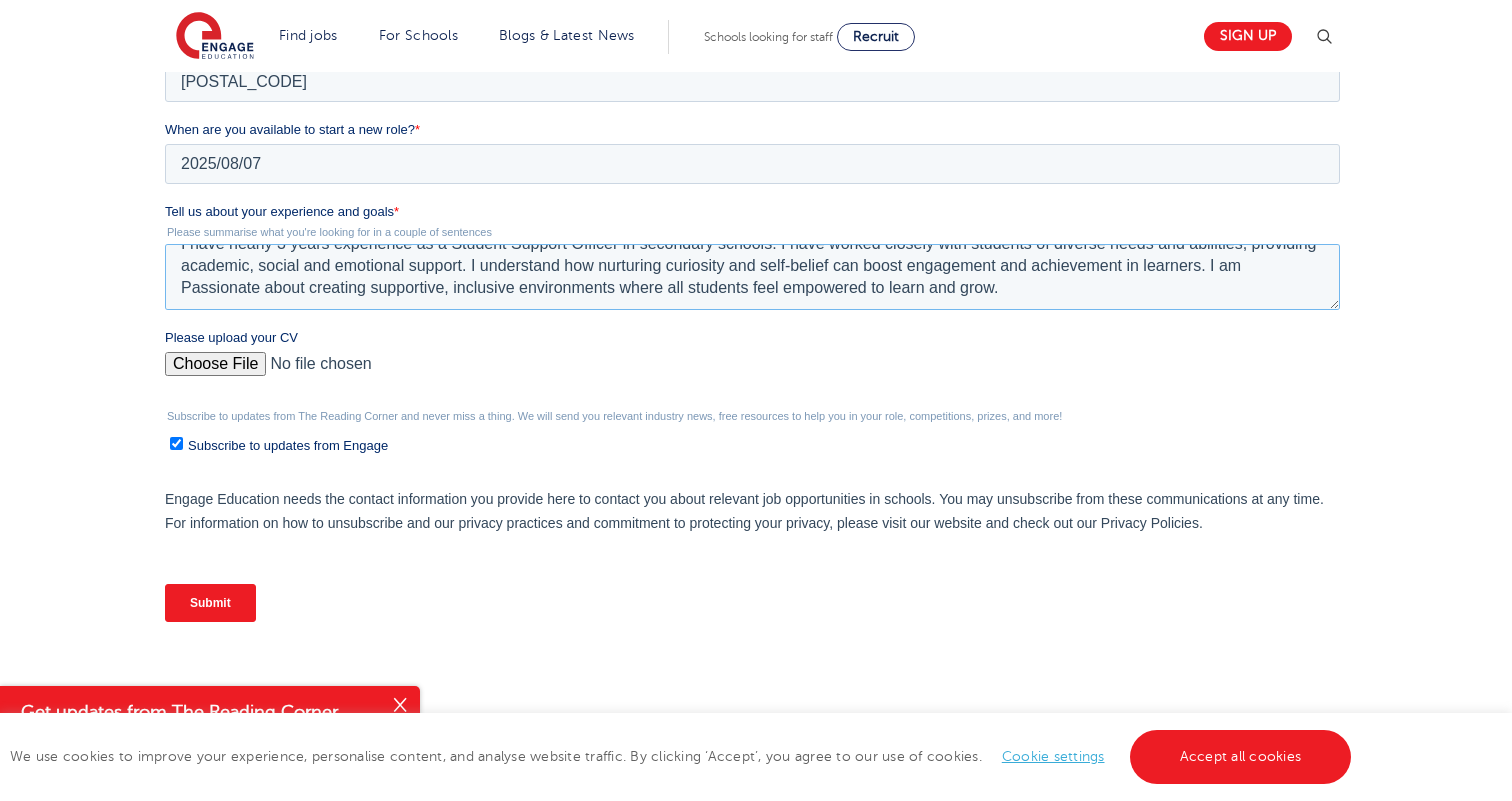 click on "I have nearly 3 years experience as a Student Support Officer in secondary schools. I have worked closely with students of diverse needs and abilities, providing academic, social and emotional support. I understand how nurturing curiosity and self-belief can boost engagement and achievement in learners. I am Passionate about creating supportive, inclusive environments where all students feel empowered to learn and grow." at bounding box center (751, 277) 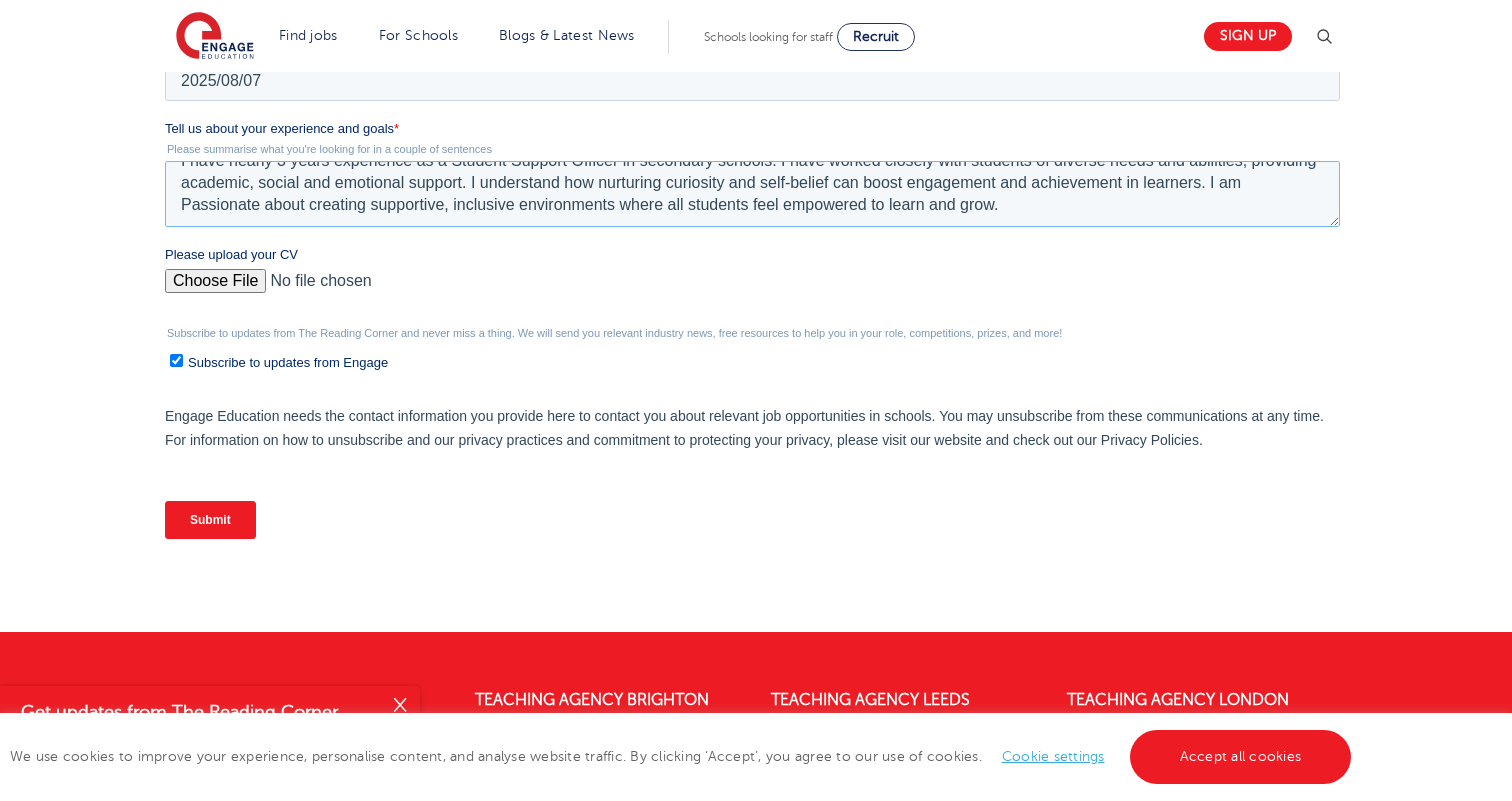 scroll, scrollTop: 789, scrollLeft: 0, axis: vertical 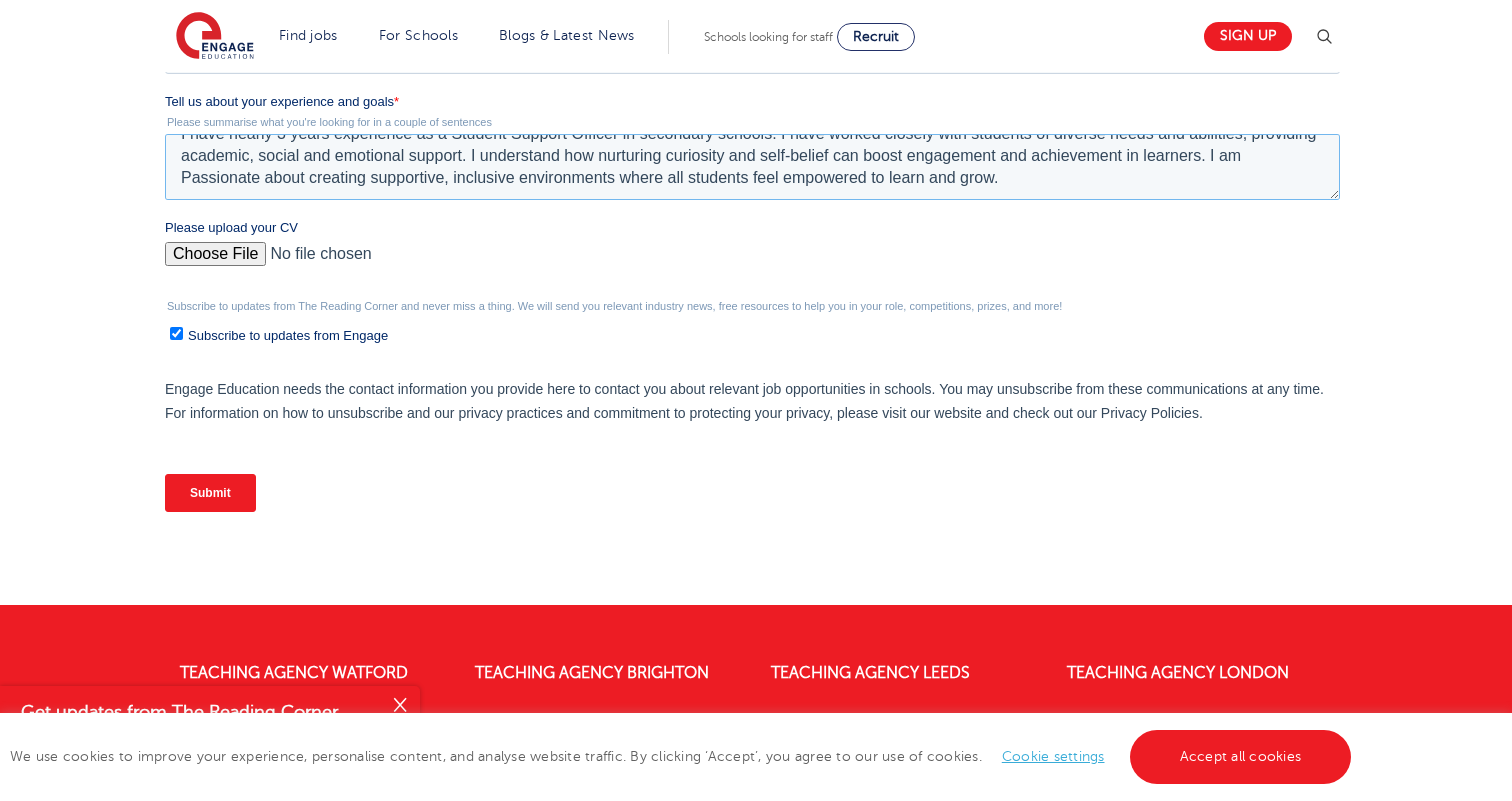 type on "I have nearly 3 years experience as a Student Support Officer in secondary schools. I have worked closely with students of diverse needs and abilities, providing academic, social and emotional support. I understand how nurturing curiosity and self-belief can boost engagement and achievement in learners. I am Passionate about creating supportive, inclusive environments where all students feel empowered to learn and grow." 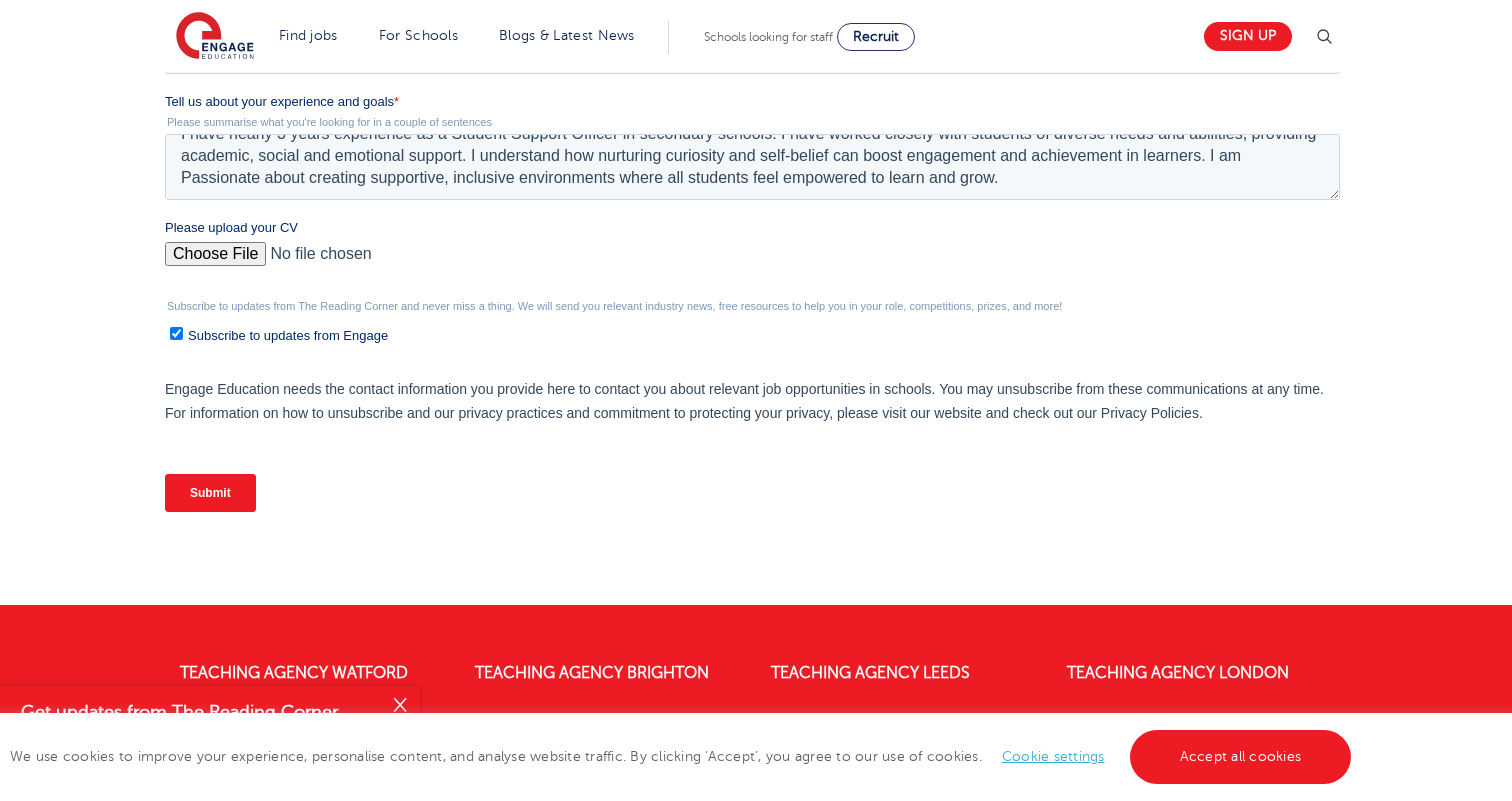 click on "Submit" at bounding box center (209, 493) 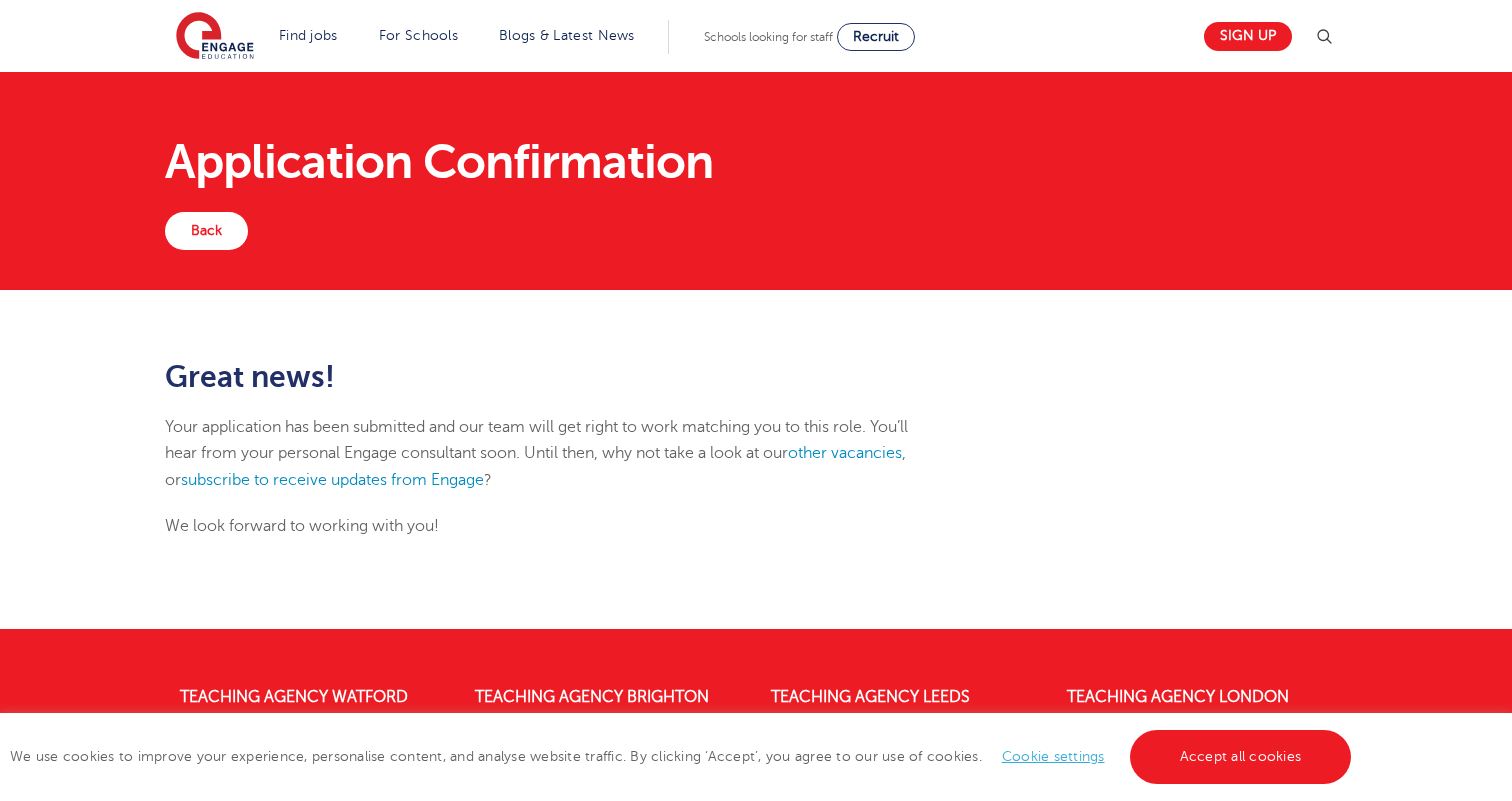 scroll, scrollTop: 0, scrollLeft: 0, axis: both 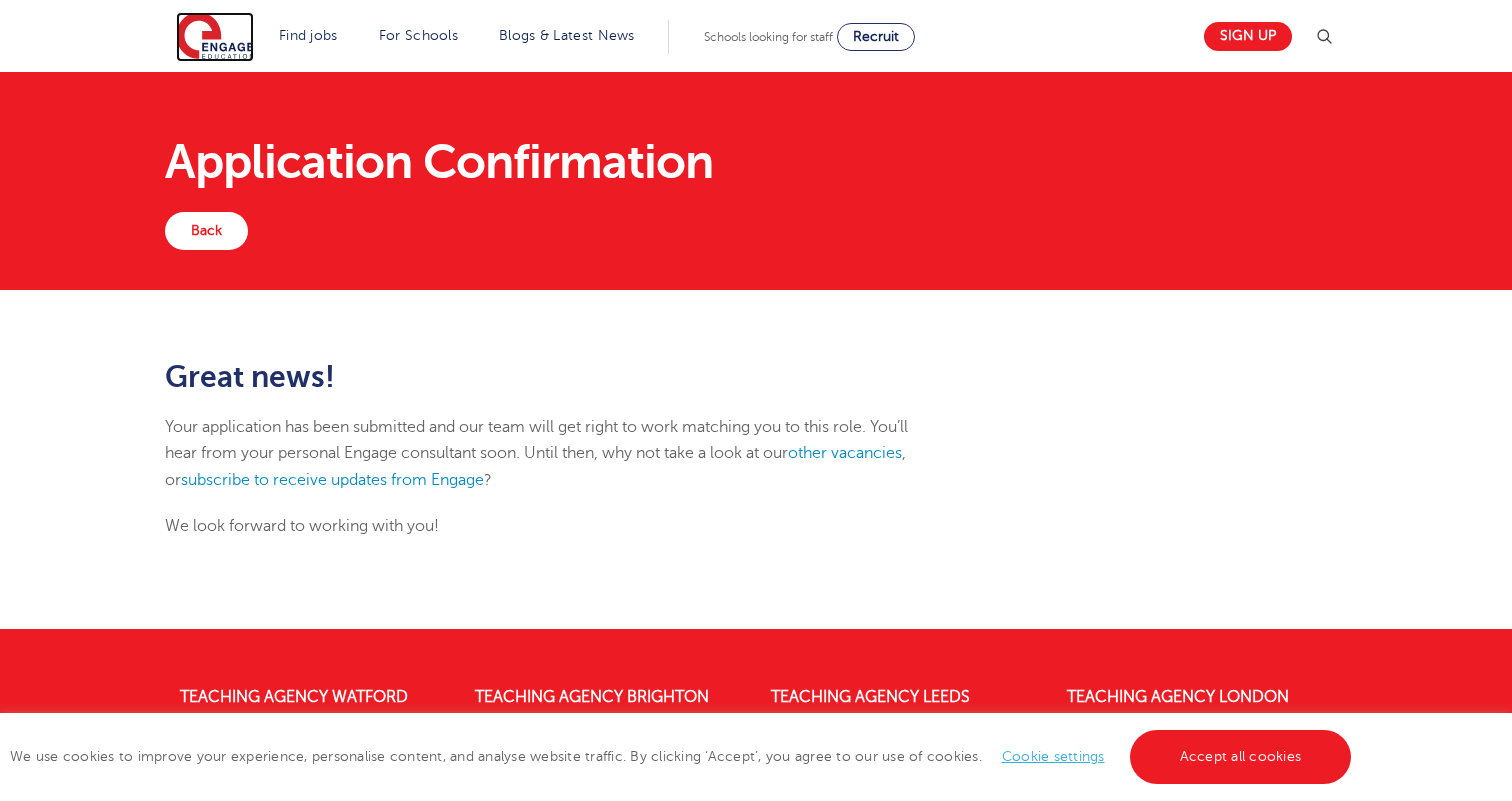 click at bounding box center [215, 37] 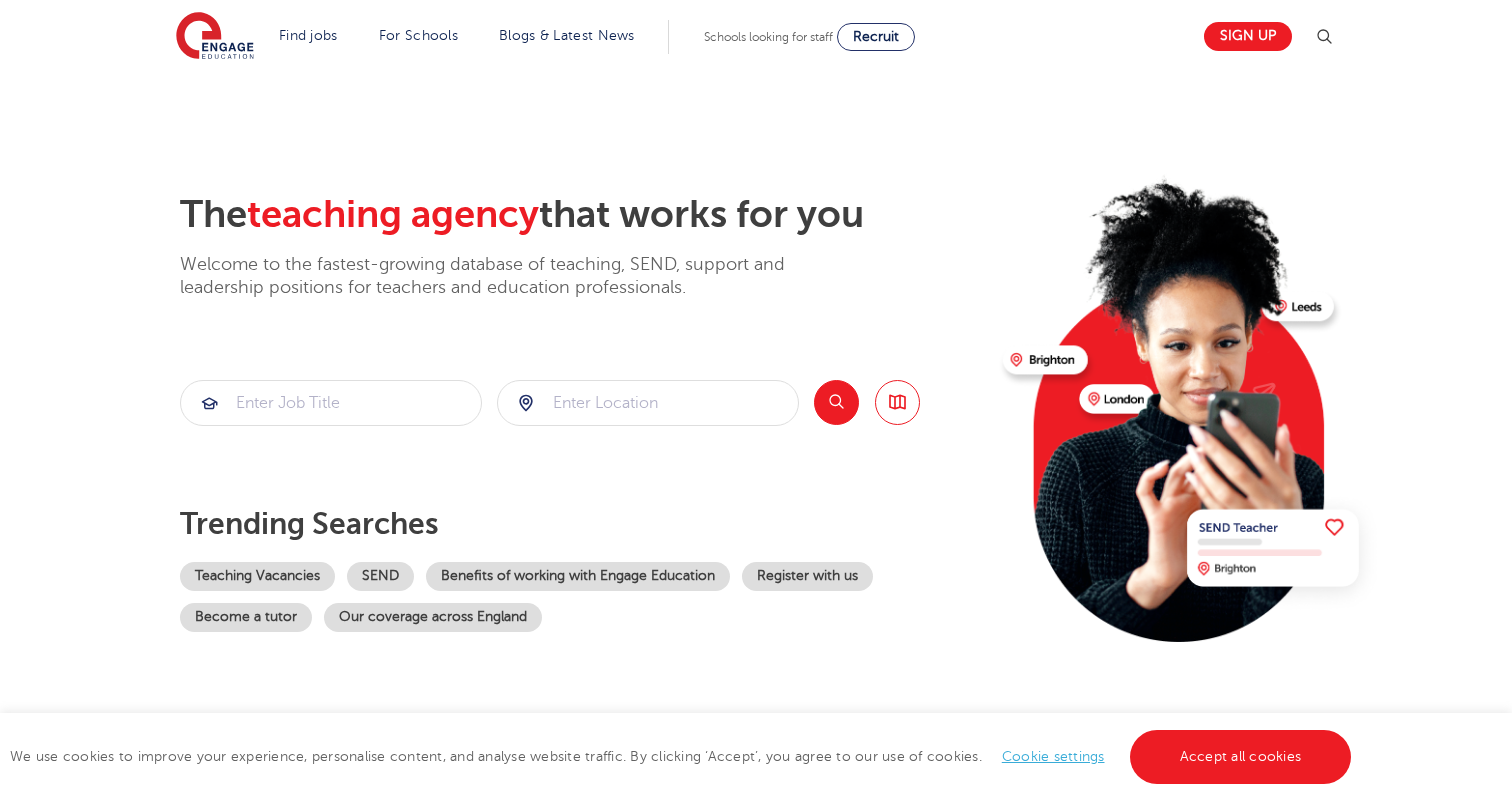 scroll, scrollTop: 0, scrollLeft: 0, axis: both 